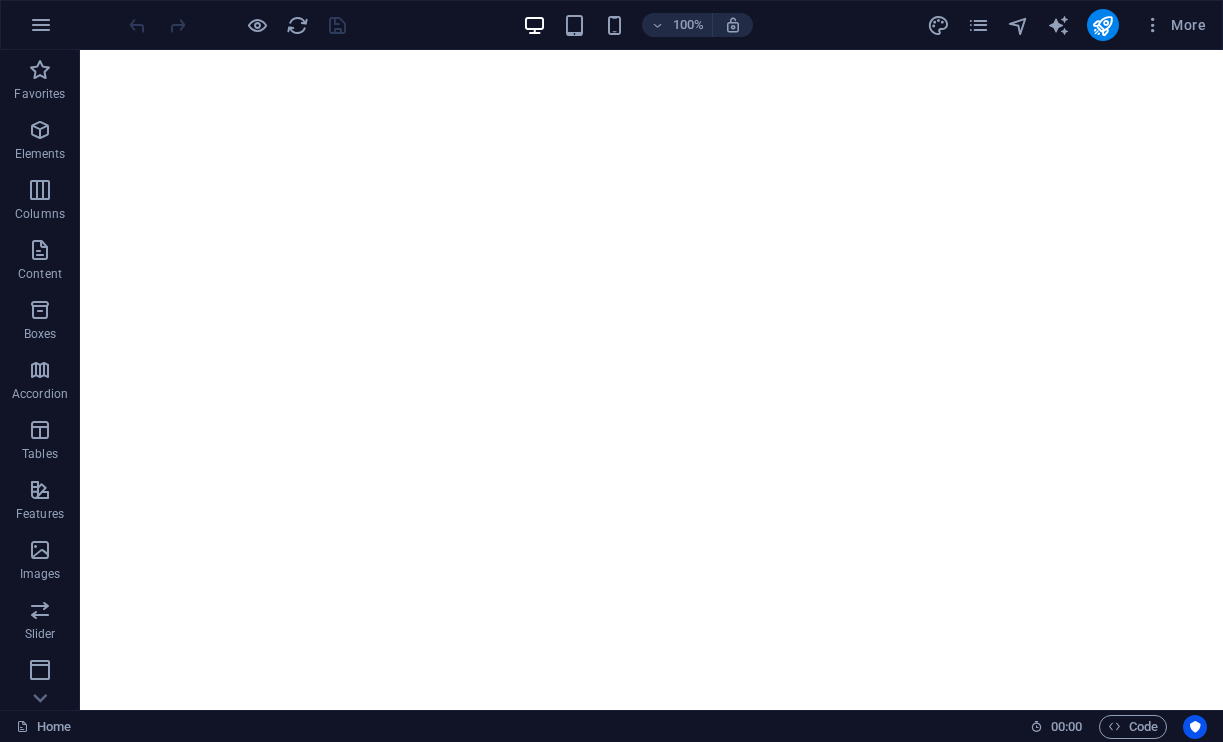 scroll, scrollTop: 0, scrollLeft: 0, axis: both 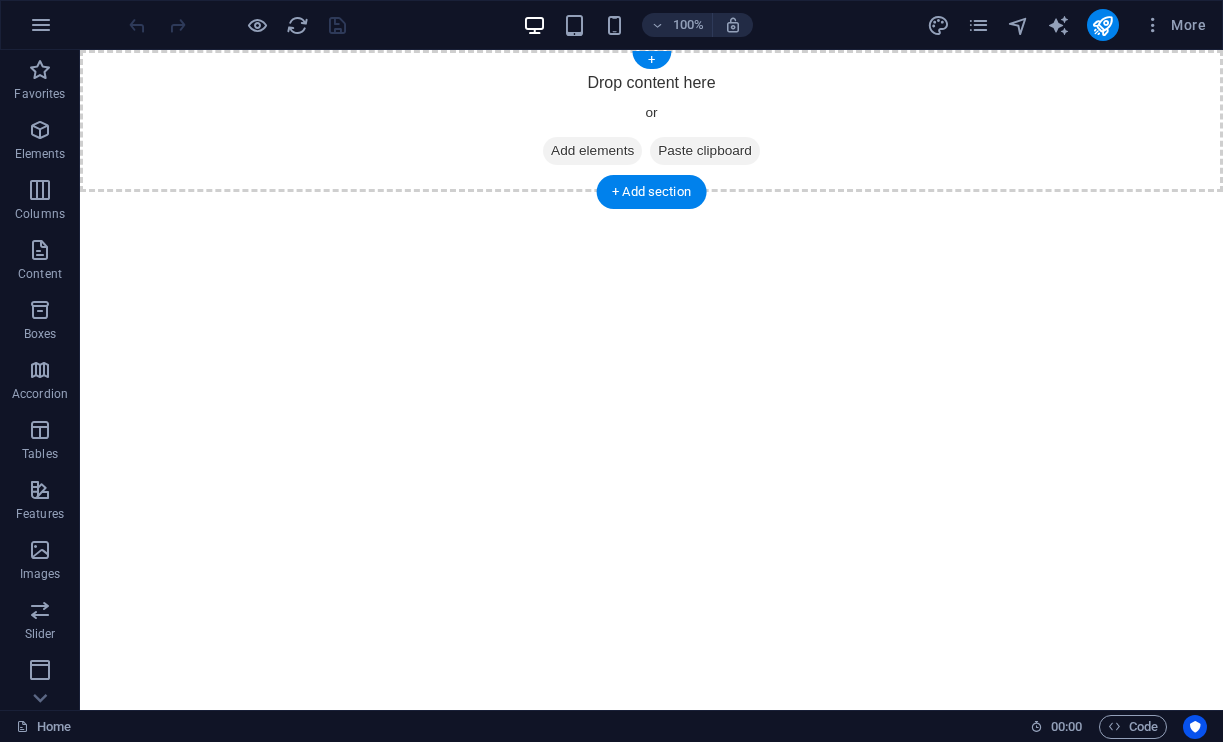 click on "Add elements" at bounding box center (592, 151) 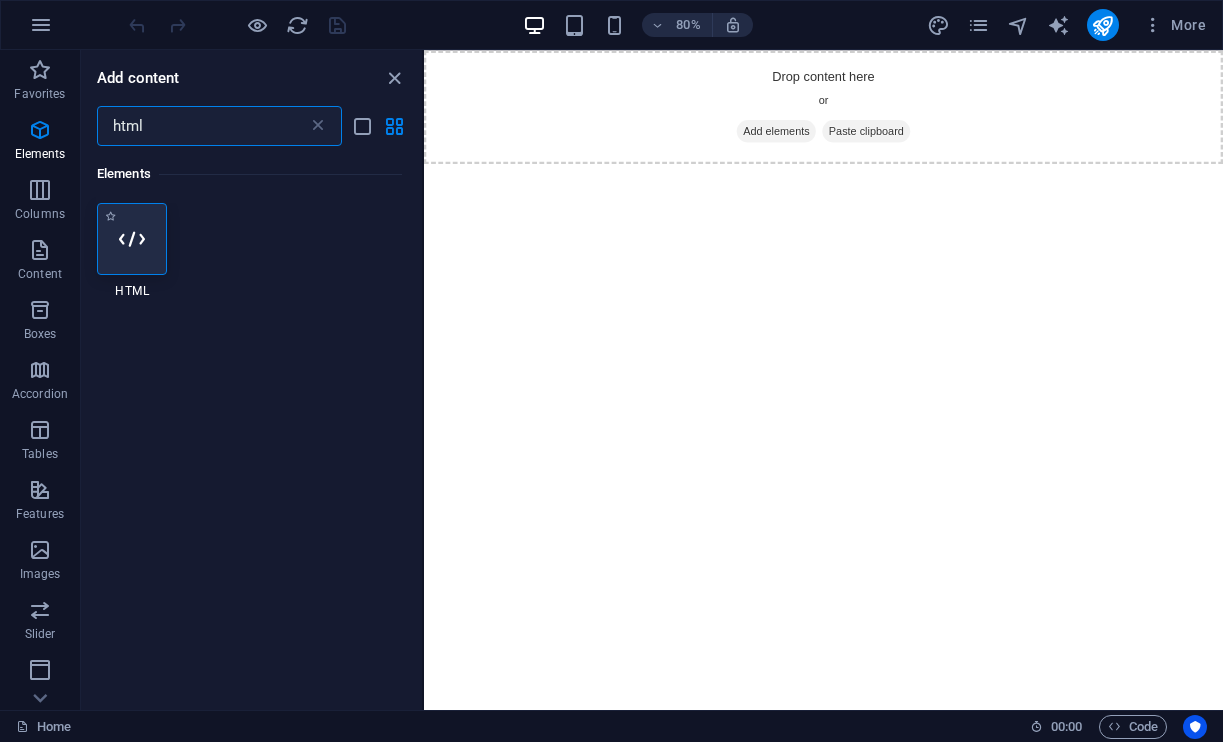 type on "html" 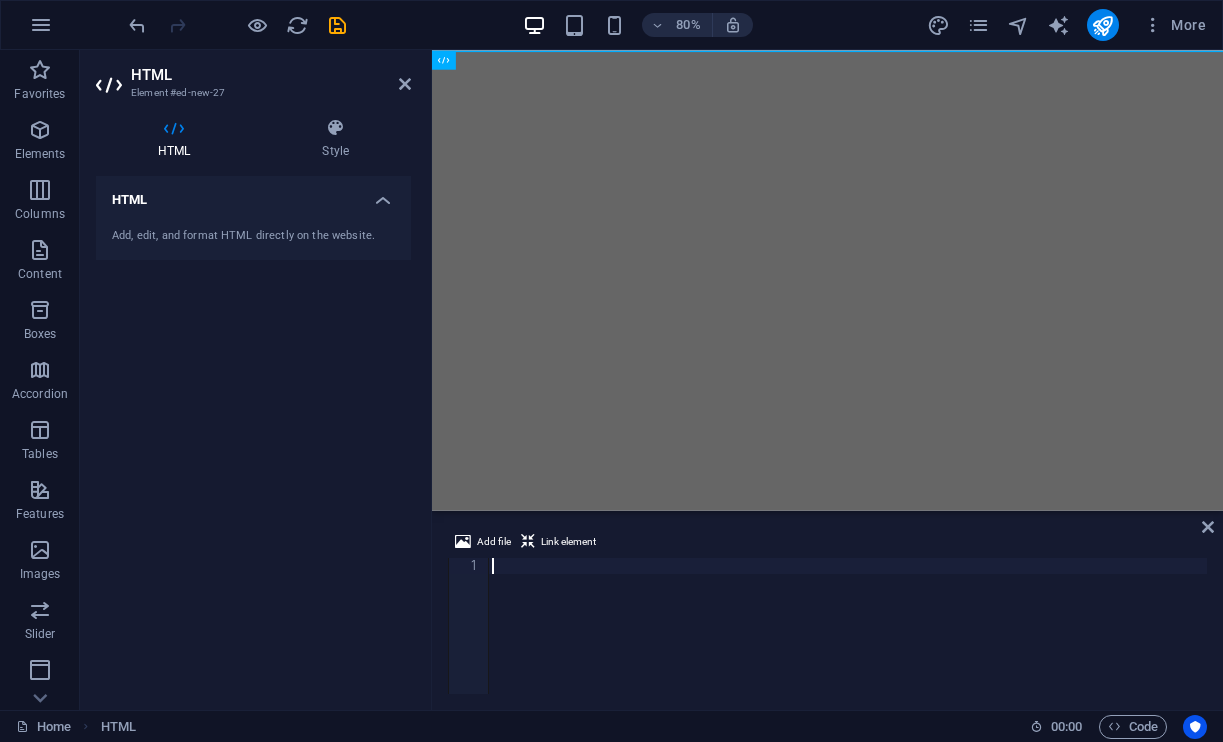 click at bounding box center (847, 642) 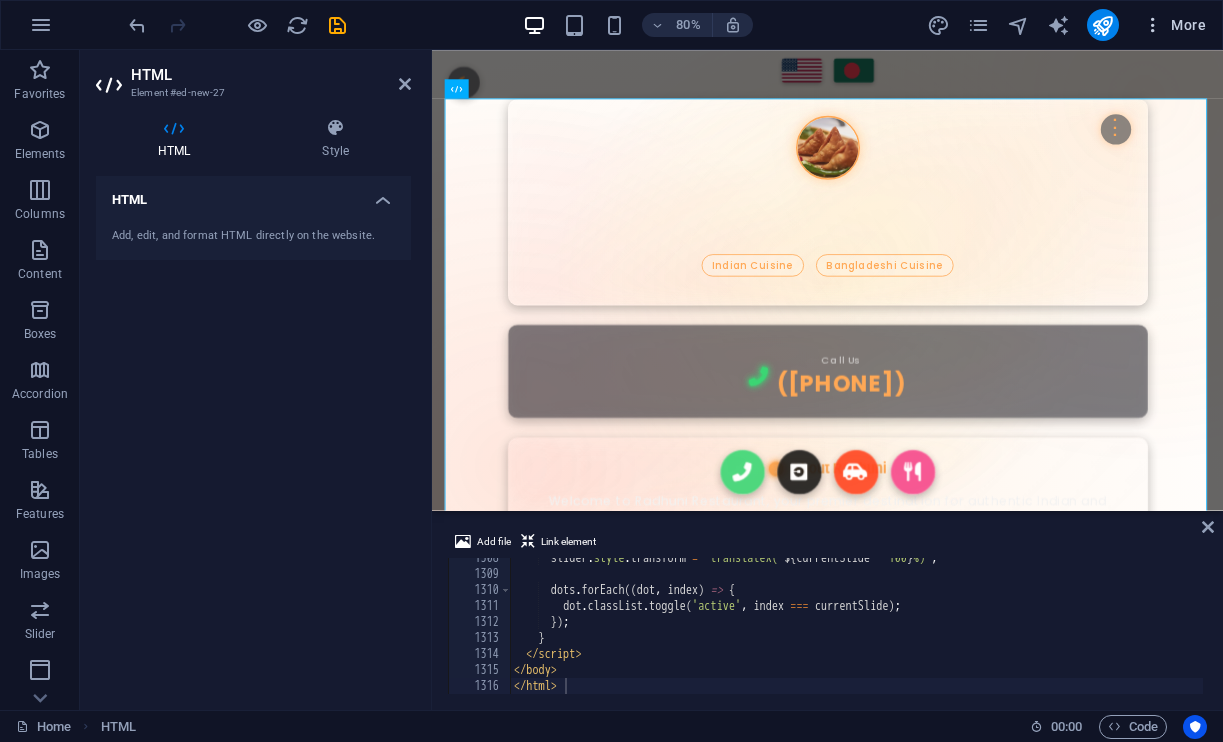 click on "More" at bounding box center [1174, 25] 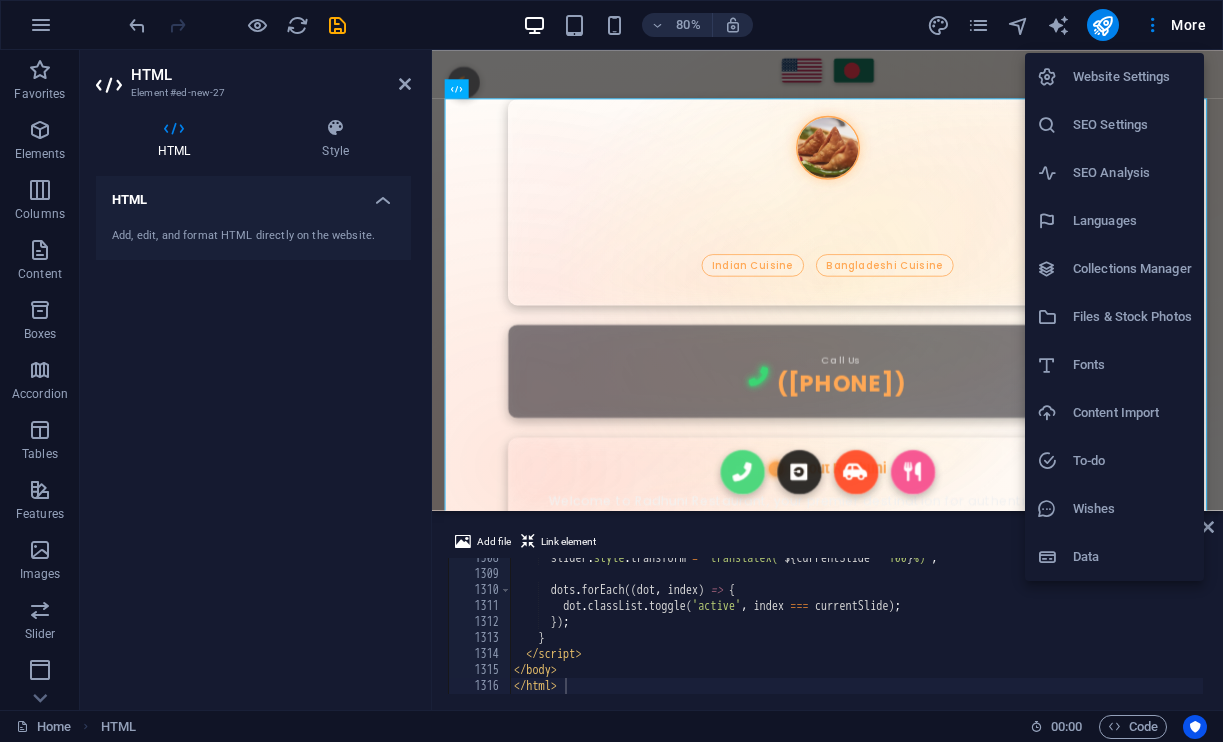 click on "Website Settings" at bounding box center [1132, 77] 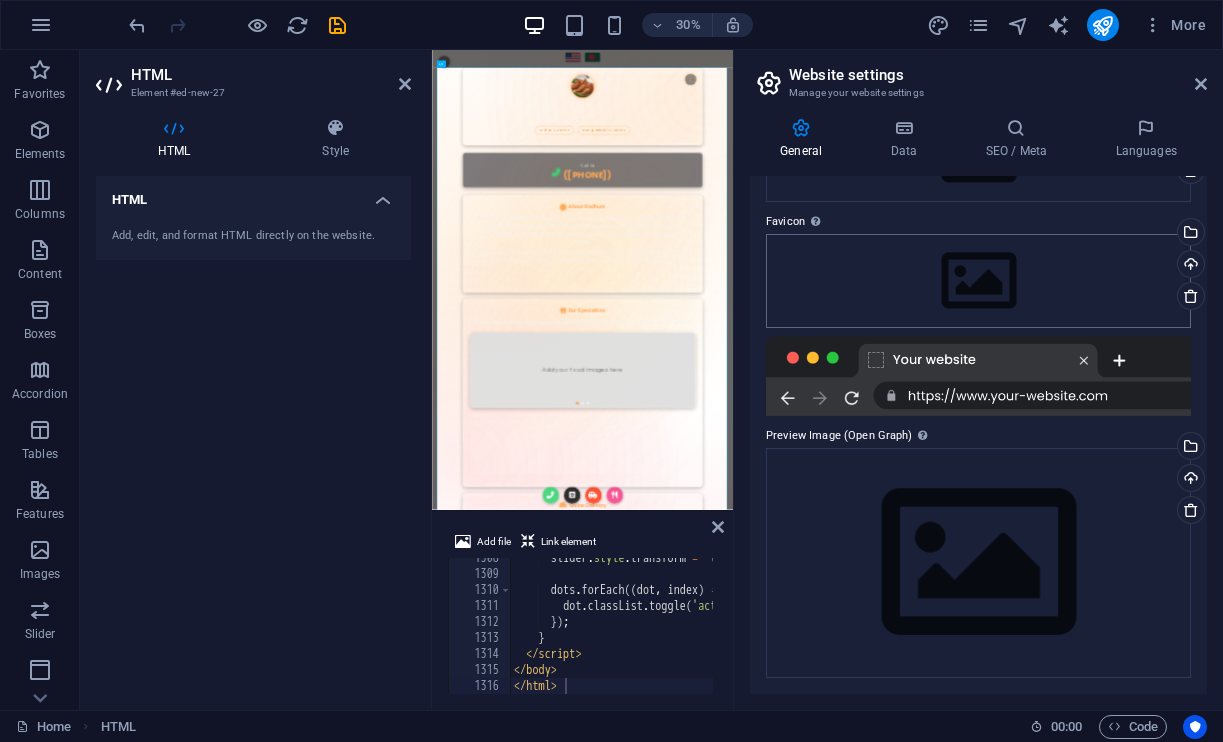 scroll, scrollTop: 163, scrollLeft: 0, axis: vertical 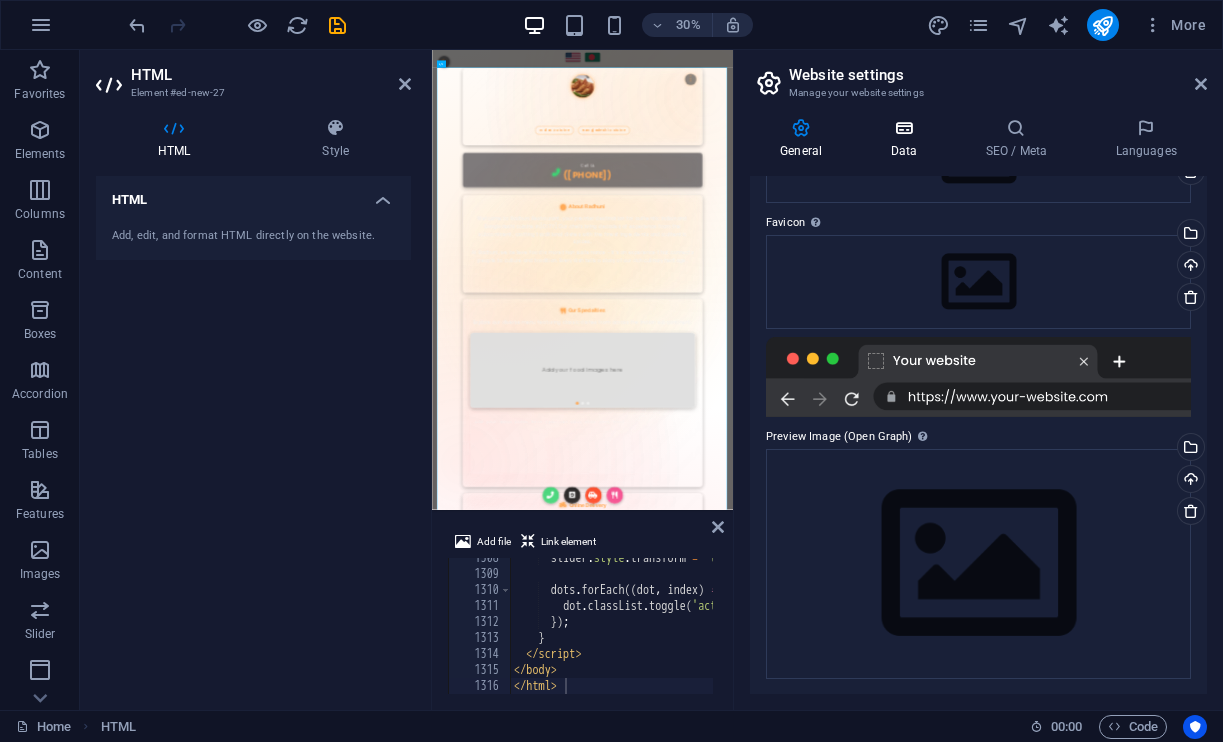 click on "Data" at bounding box center (907, 139) 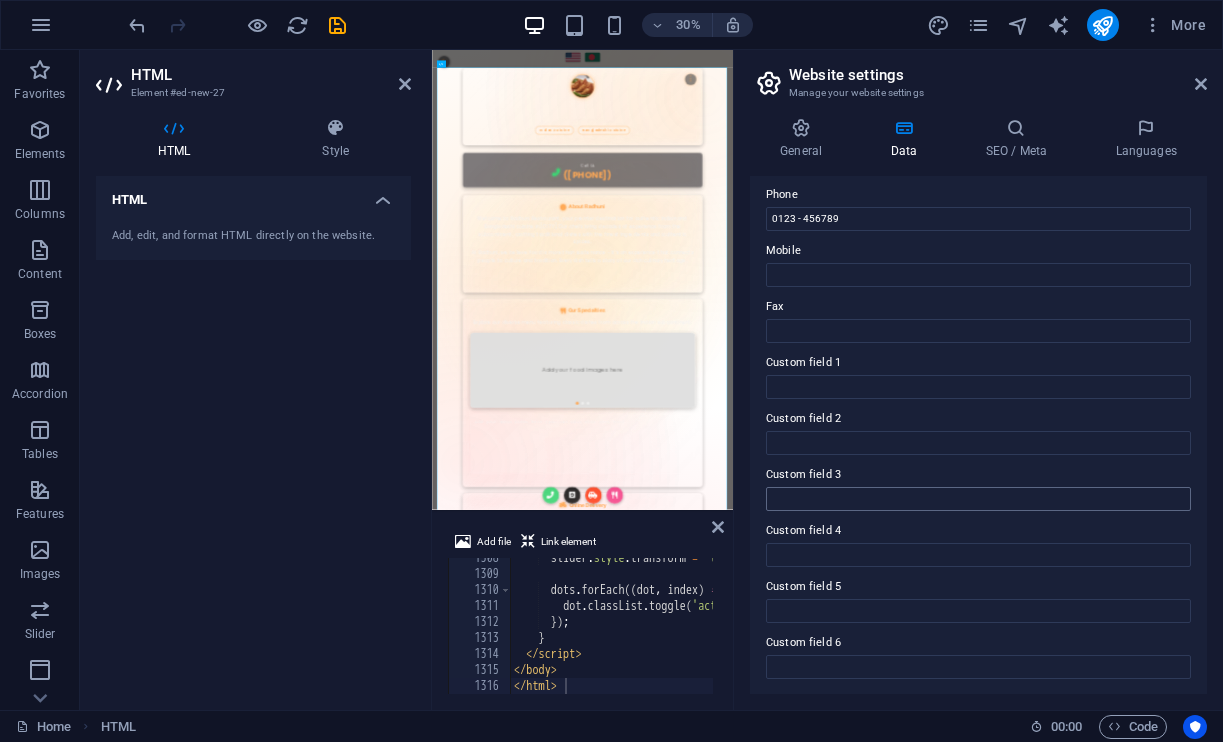 scroll, scrollTop: 441, scrollLeft: 0, axis: vertical 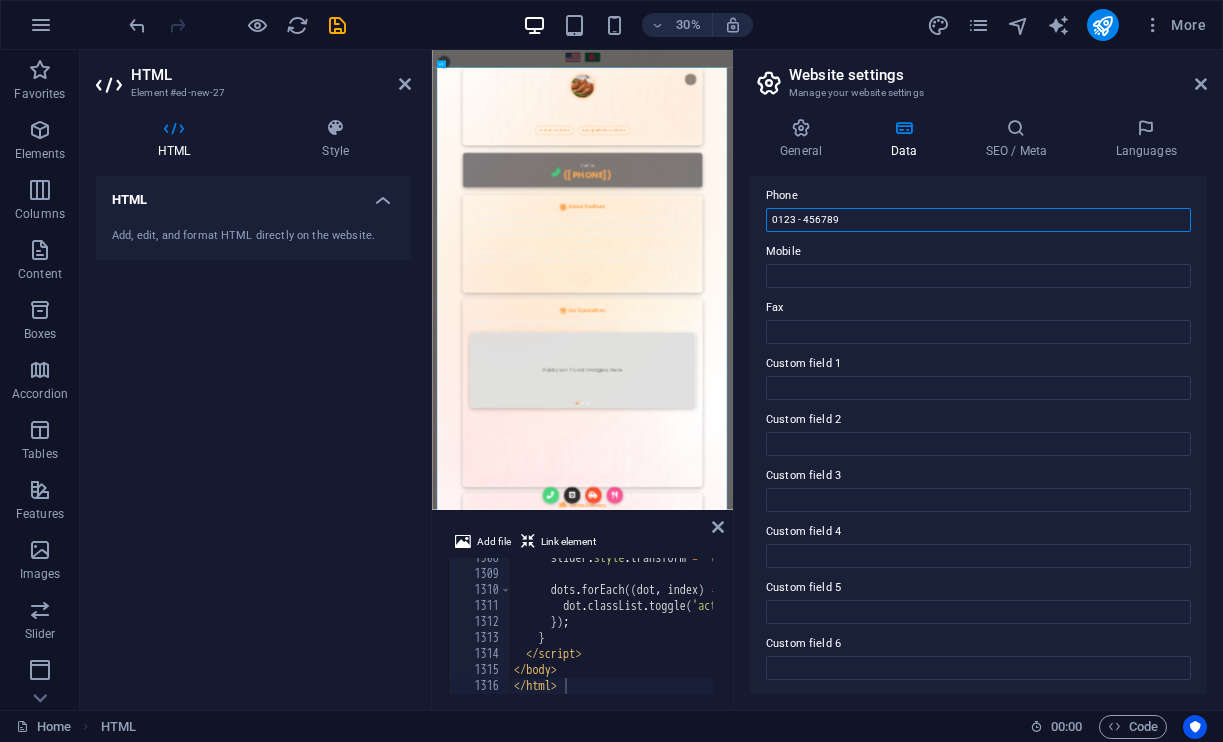 click on "0123 - 456789" at bounding box center (978, 220) 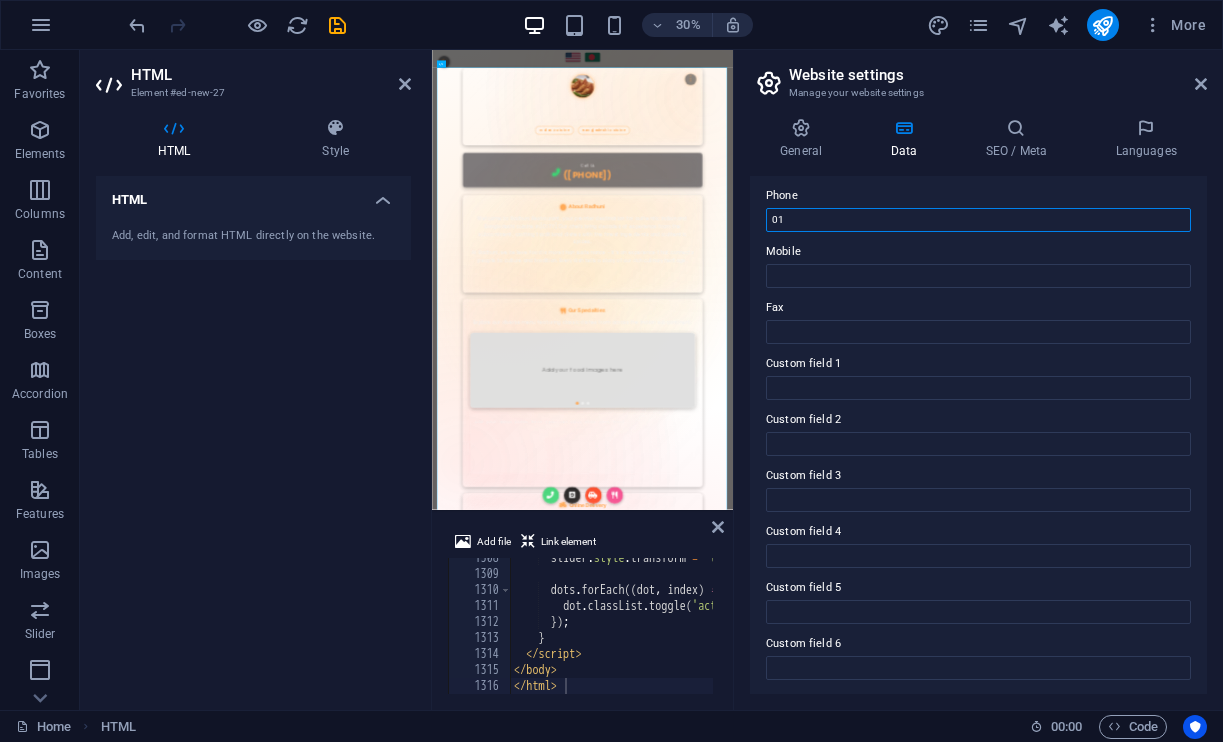 type on "0" 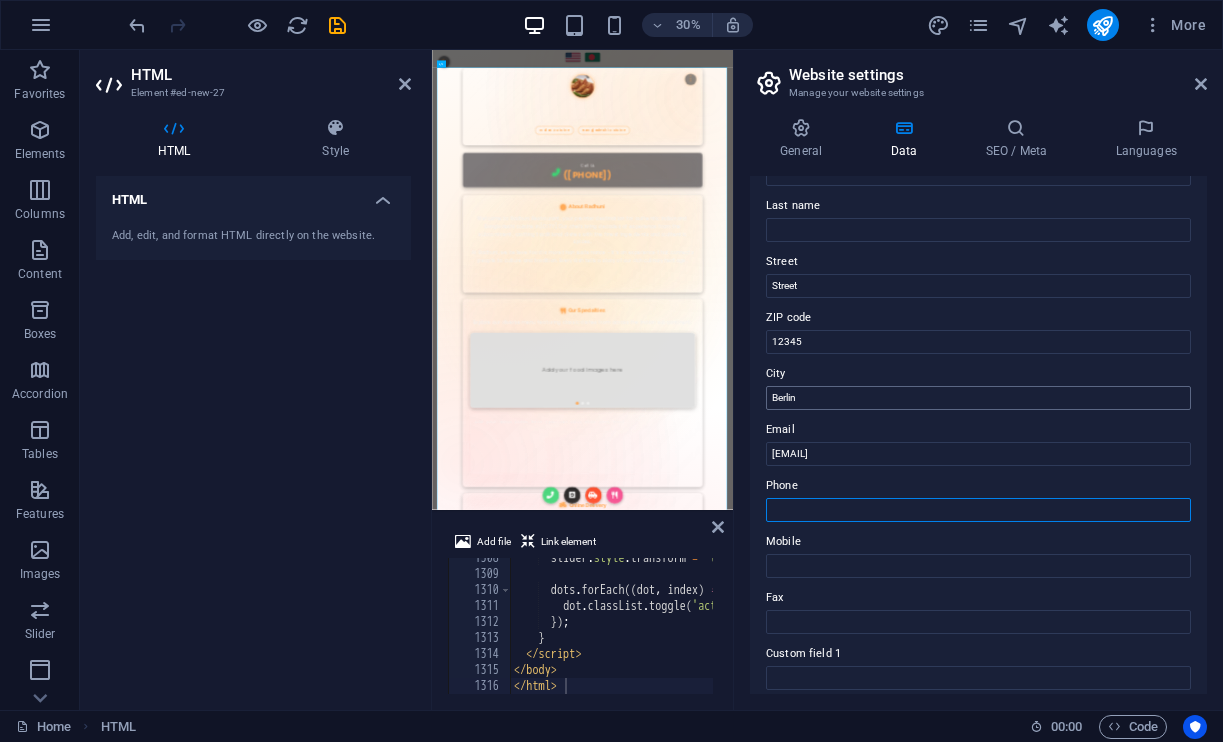scroll, scrollTop: 149, scrollLeft: 0, axis: vertical 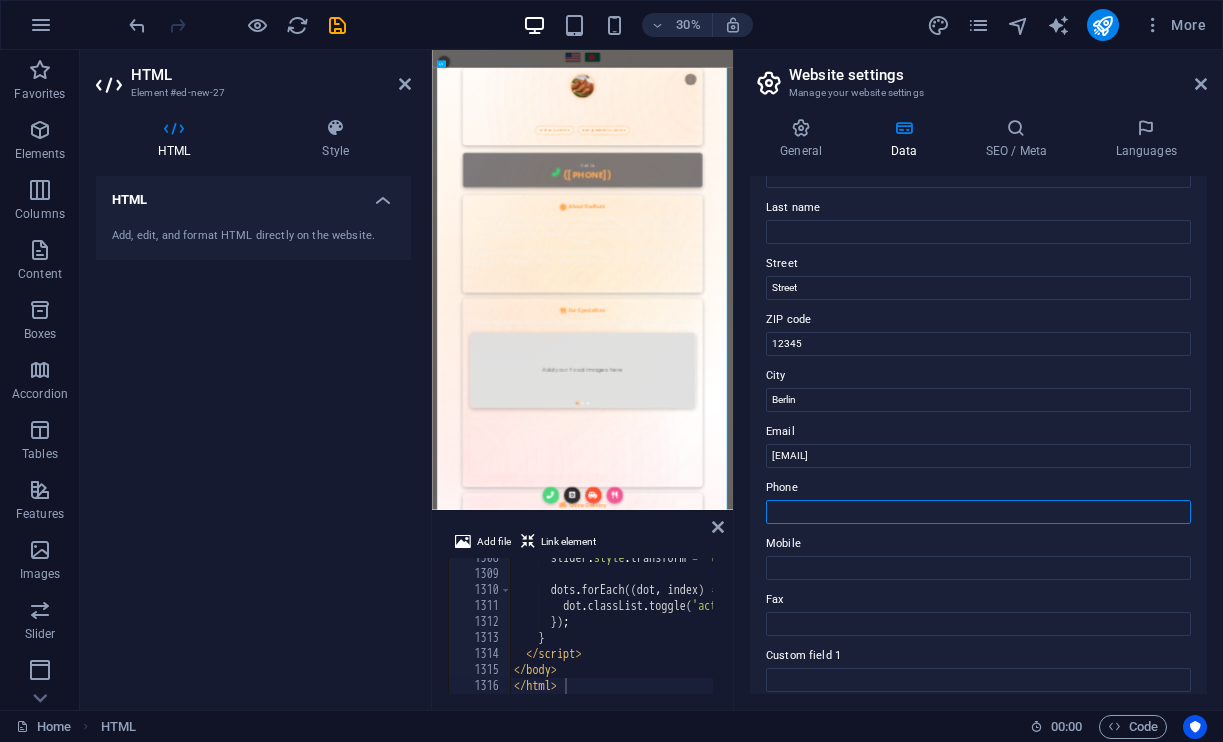 click on "Phone" at bounding box center [978, 512] 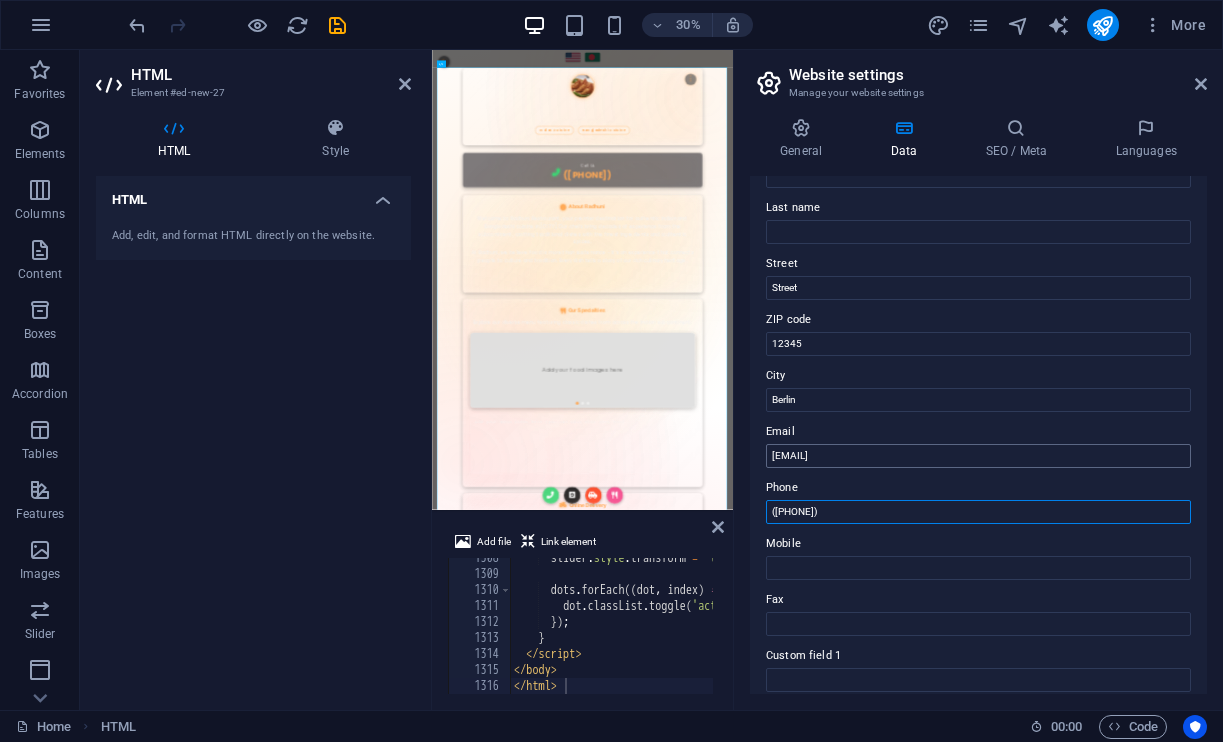 type on "([PHONE])" 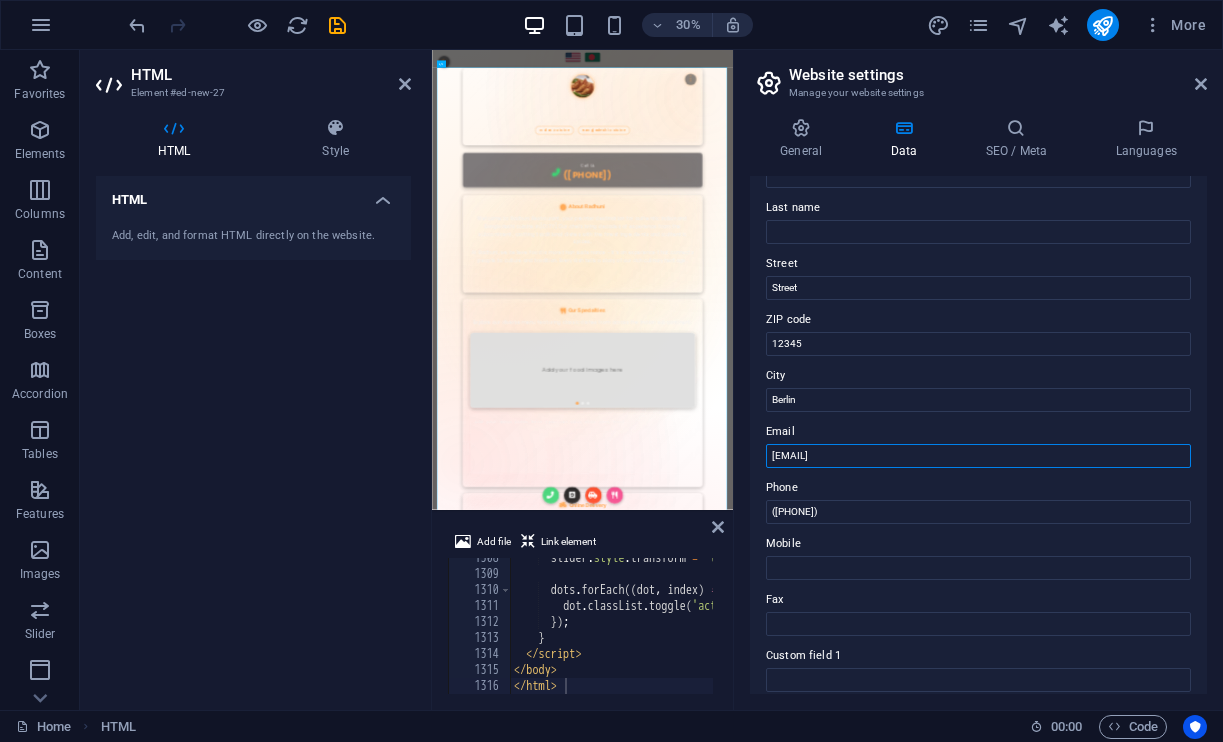 click on "[EMAIL]" at bounding box center (978, 456) 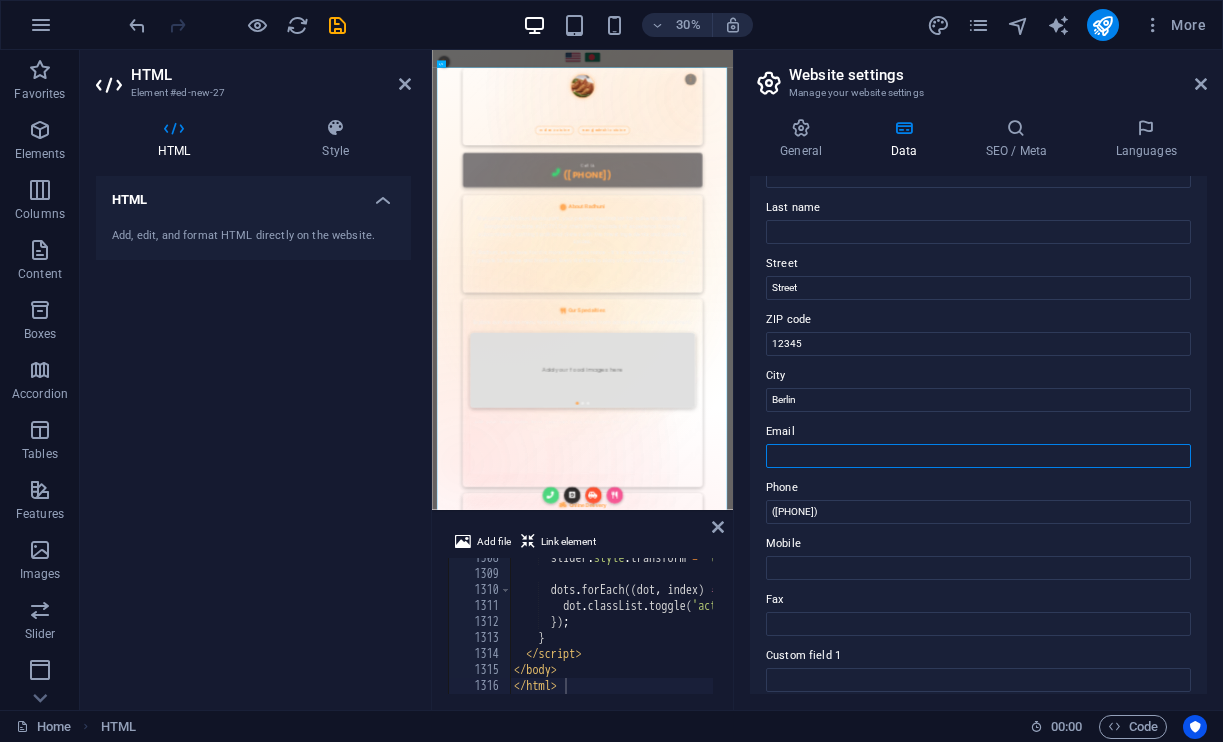 paste on "Radhunirestaurantmi@gmail.com" 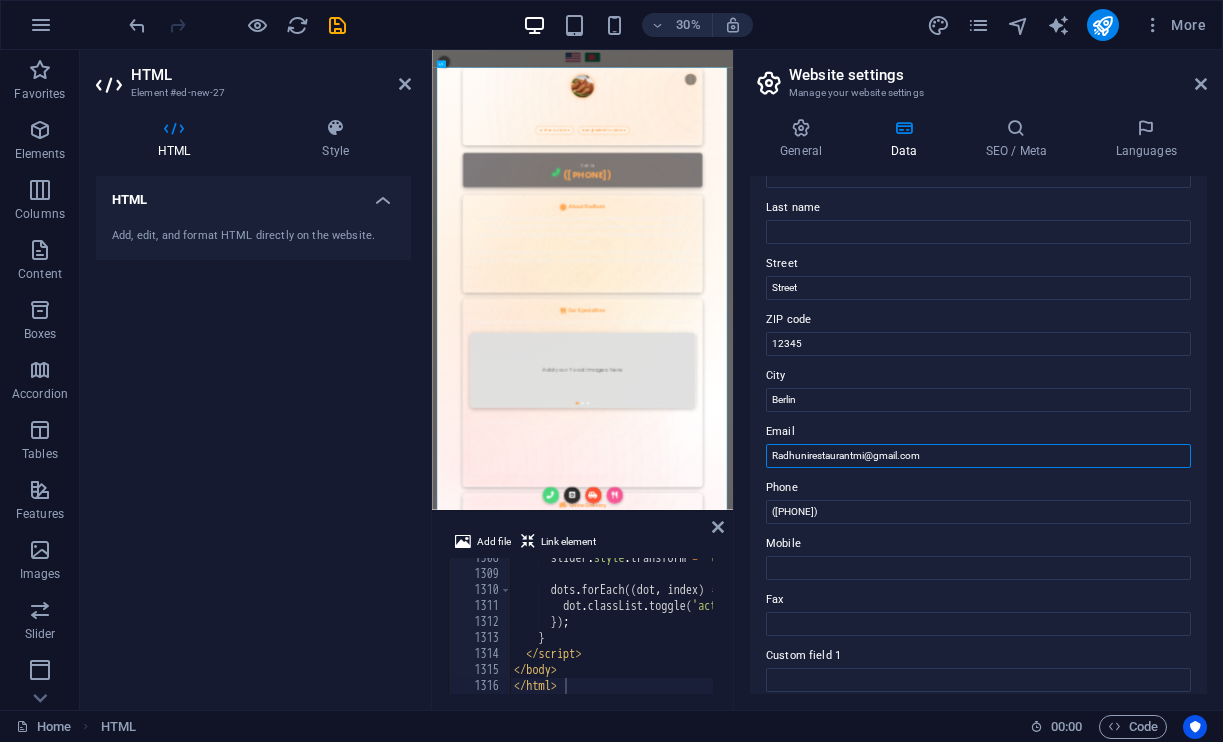 click on "Radhunirestaurantmi@gmail.com" at bounding box center (978, 456) 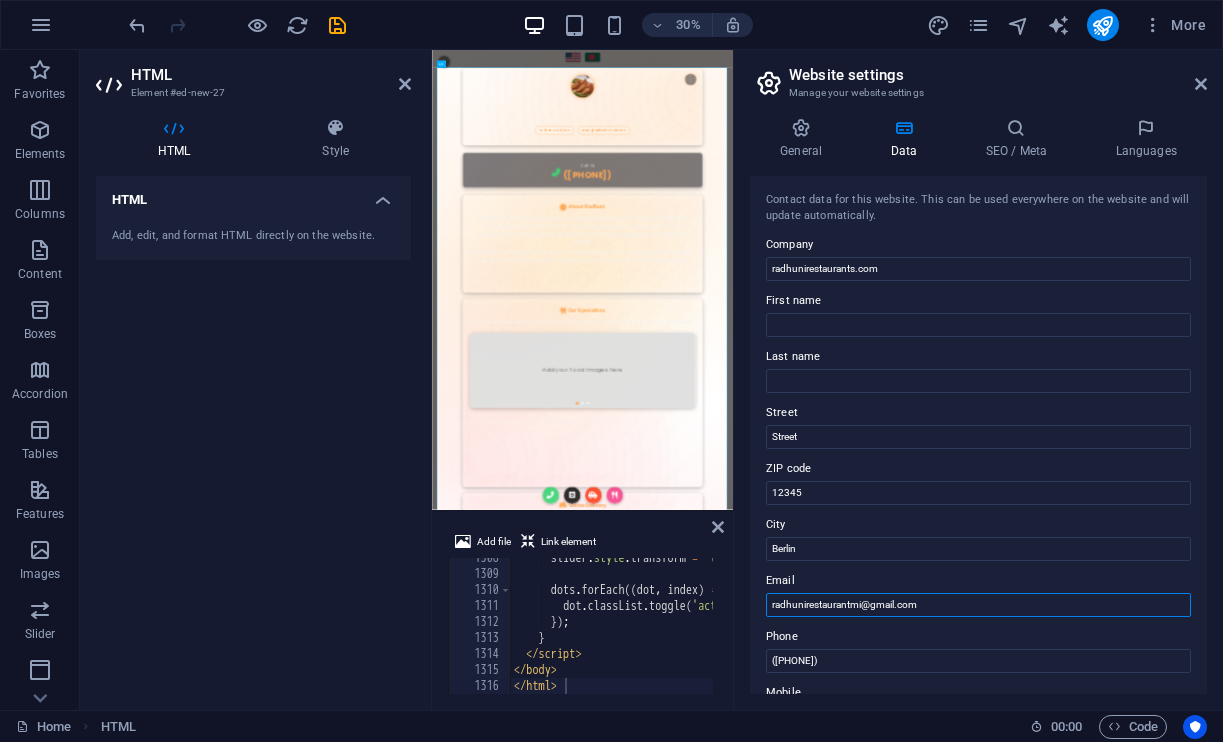 scroll, scrollTop: 0, scrollLeft: 0, axis: both 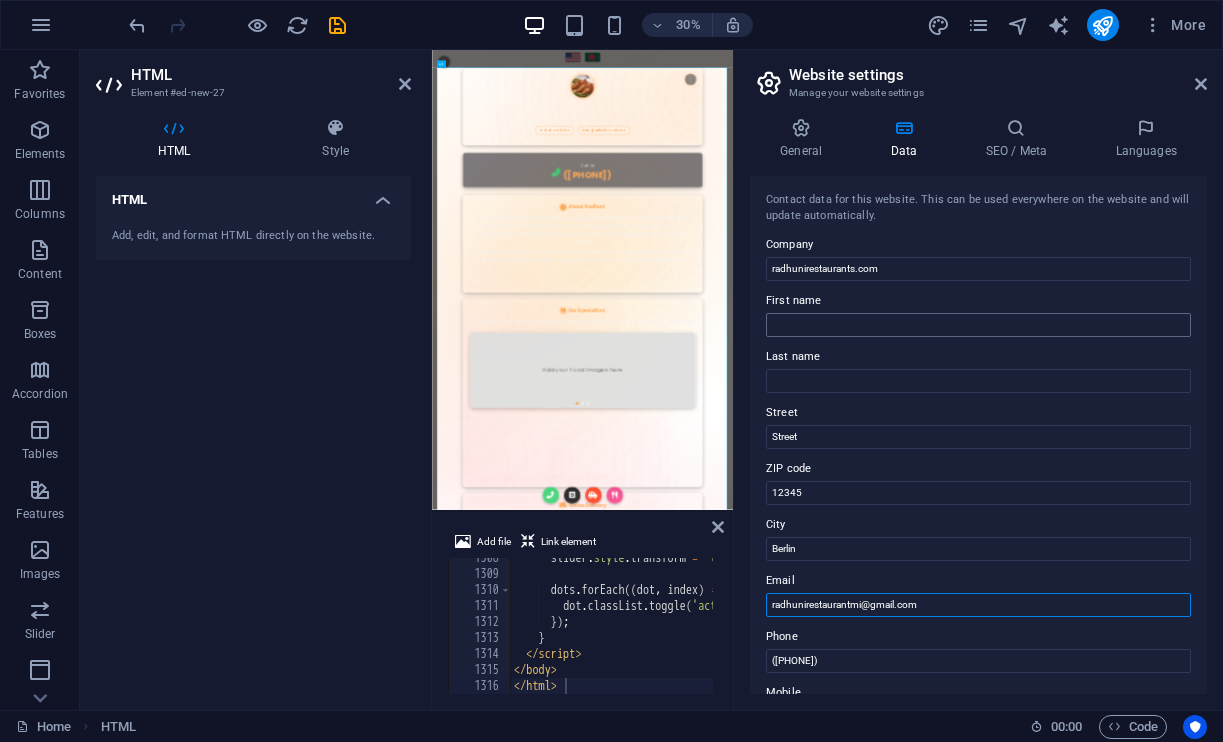 type on "radhunirestaurantmi@gmail.com" 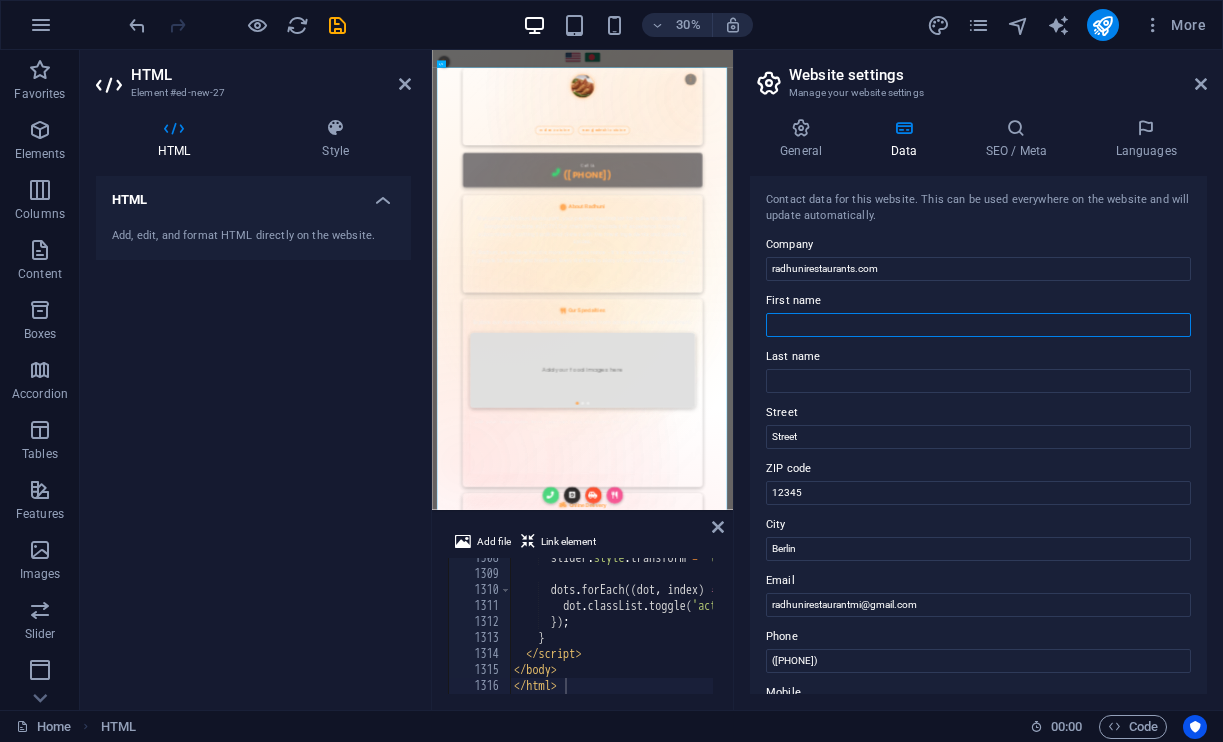 click on "First name" at bounding box center (978, 325) 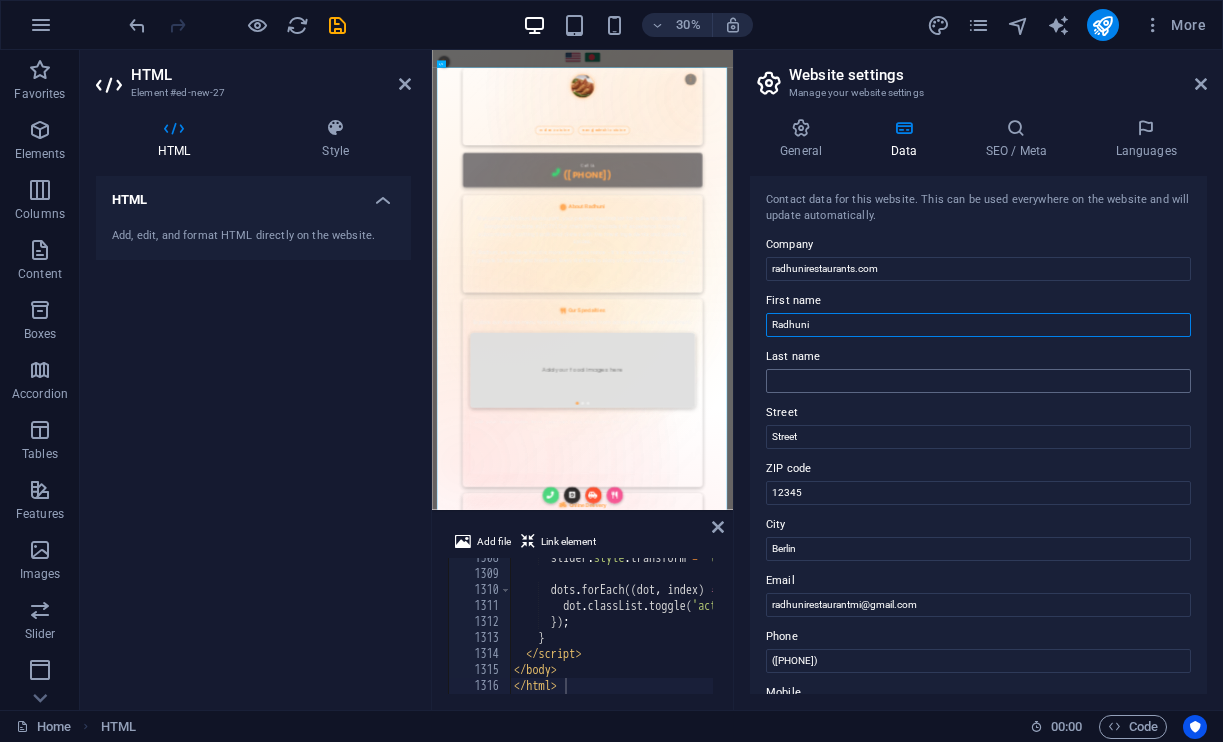 type on "Radhuni" 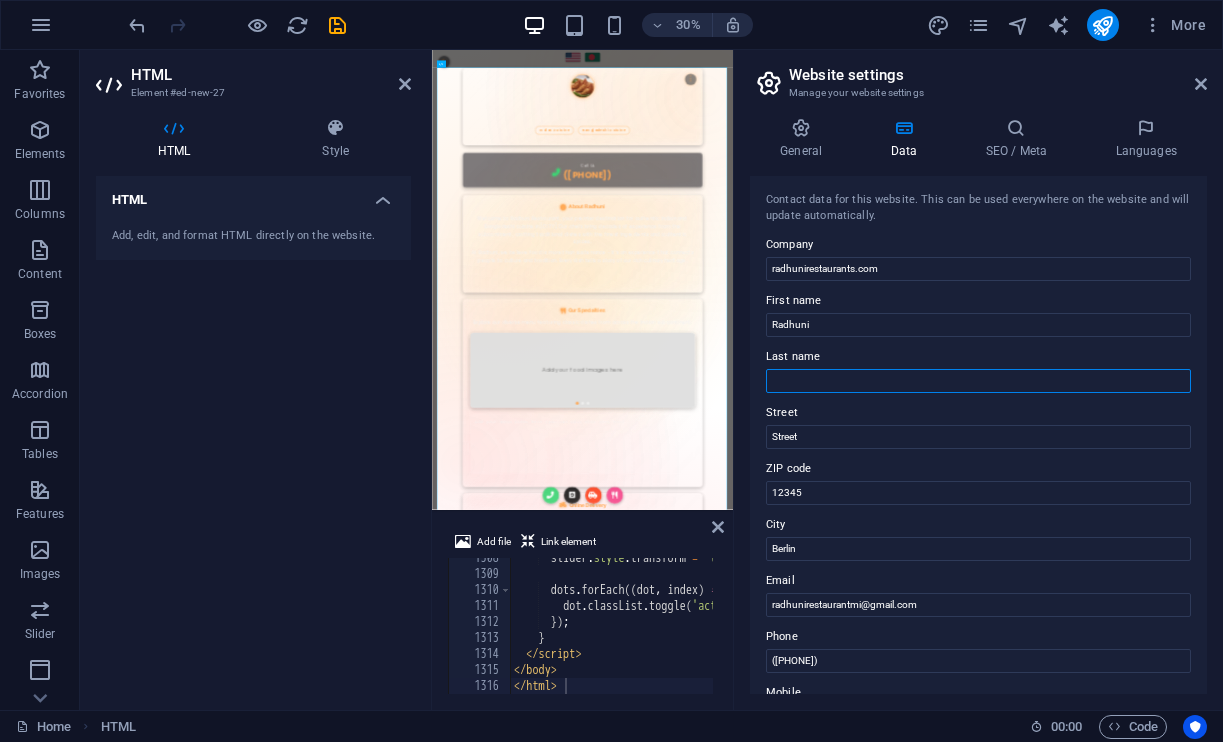 click on "Last name" at bounding box center [978, 381] 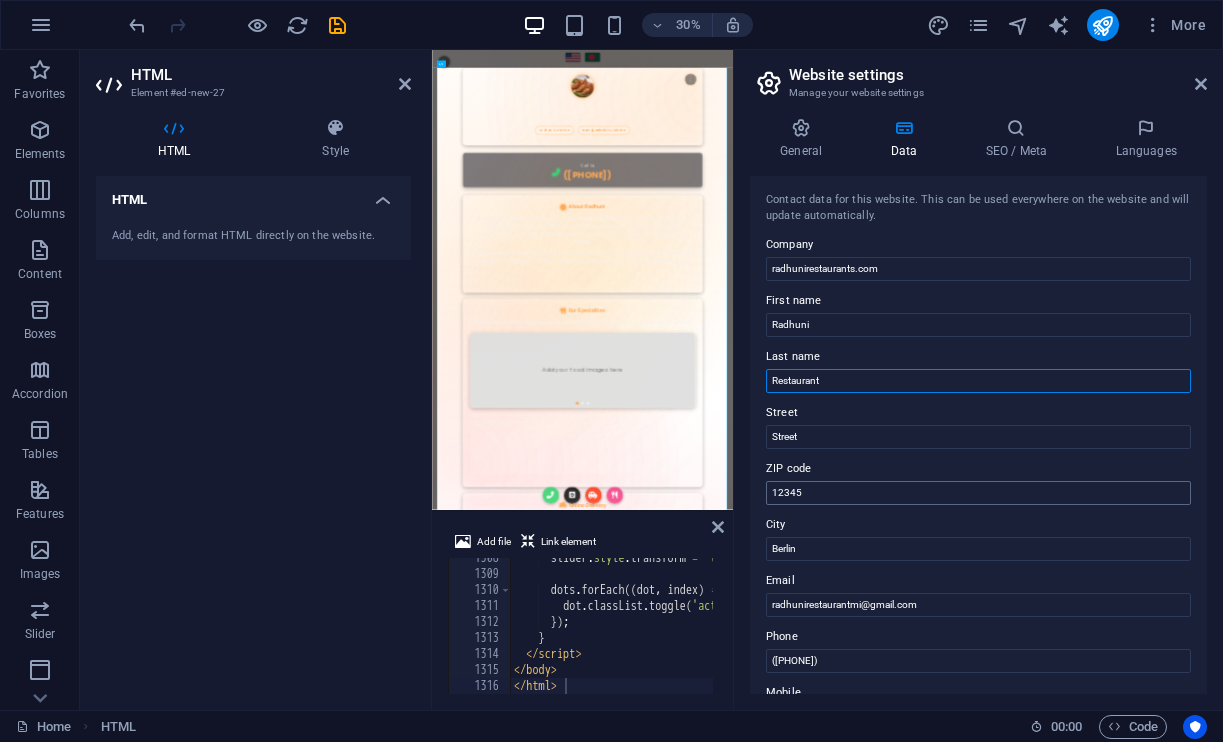 type on "Restaurant" 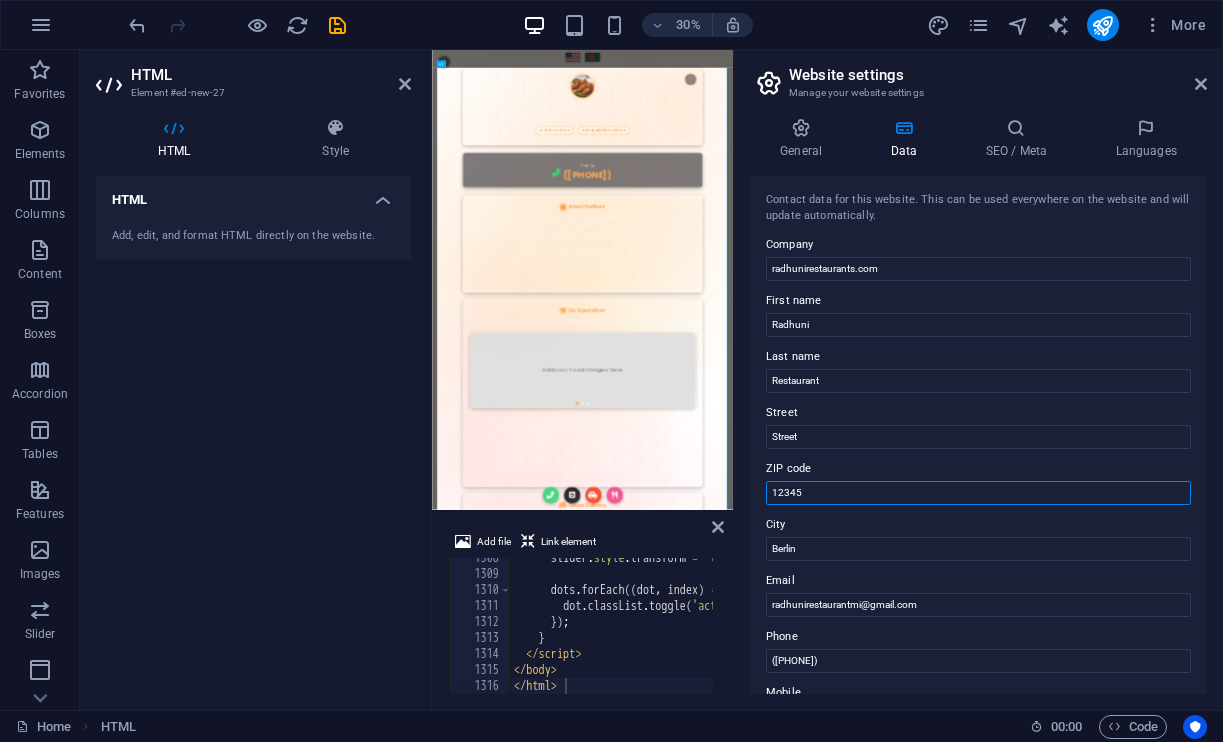 click on "12345" at bounding box center (978, 493) 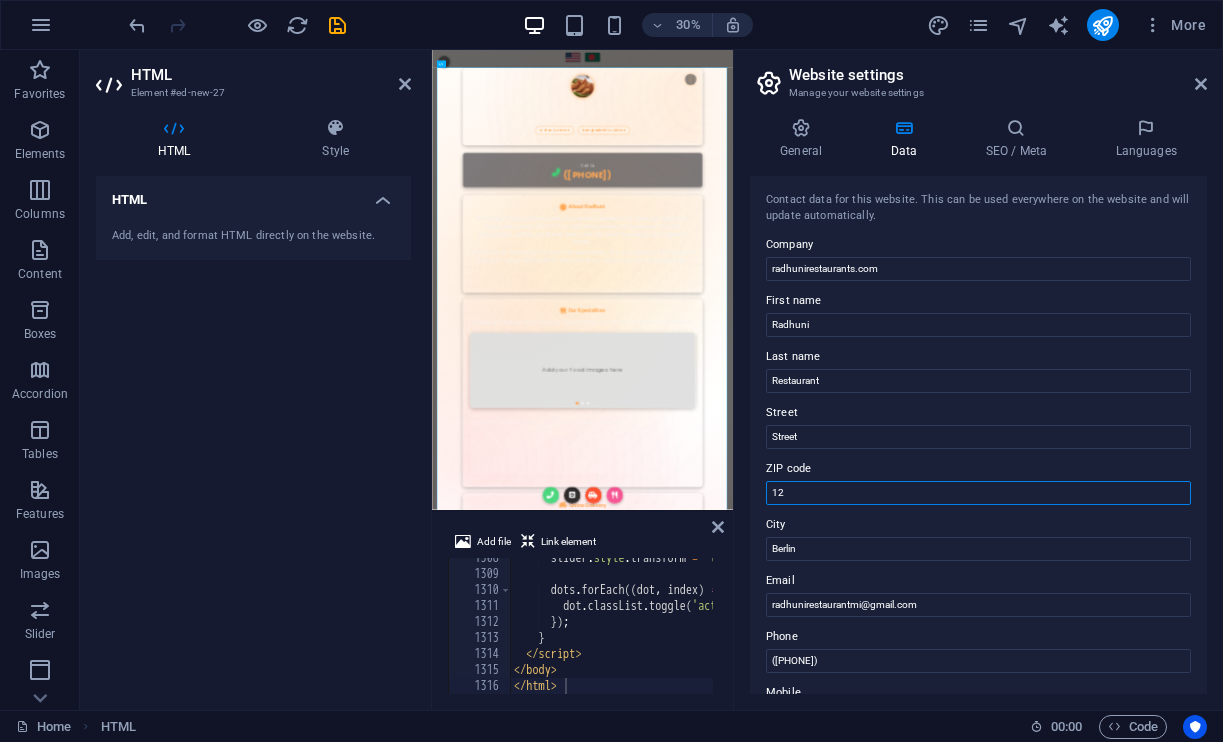 type on "1" 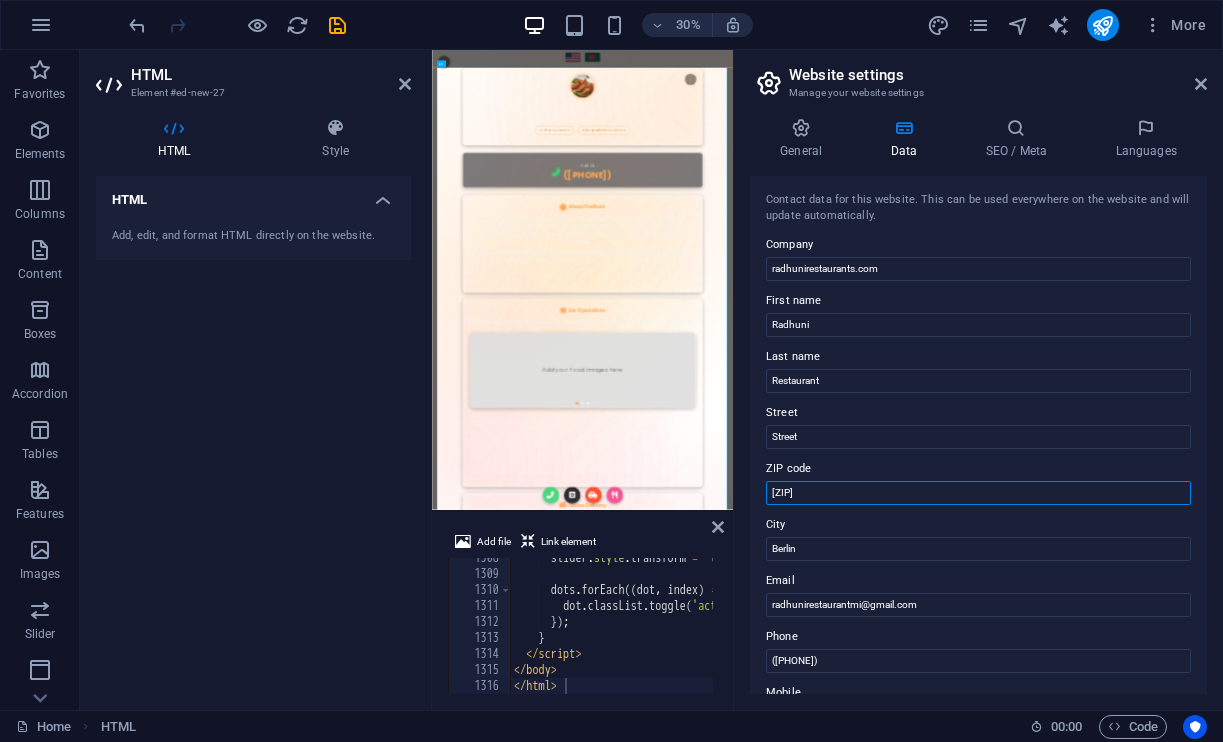 type on "[ZIP]" 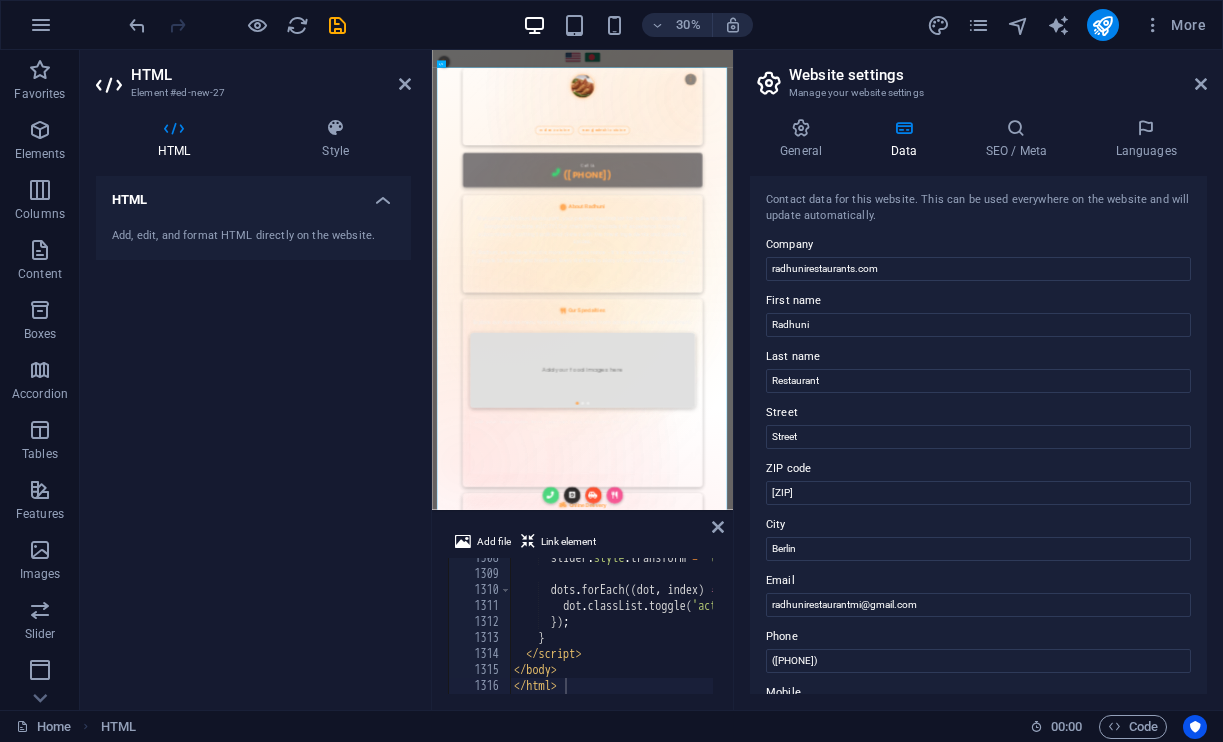 click on "Contact data for this website. This can be used everywhere on the website and will update automatically. Company radhunirestaurants.com First name [FIRST] Last name [LAST] Street Street ZIP code 12162 City Berlin Email radhunirestaurantmi@gmail.com Phone +1 [PHONE] Mobile Fax Custom field 1 Custom field 2 Custom field 3 Custom field 4 Custom field 5 Custom field 6" at bounding box center [978, 435] 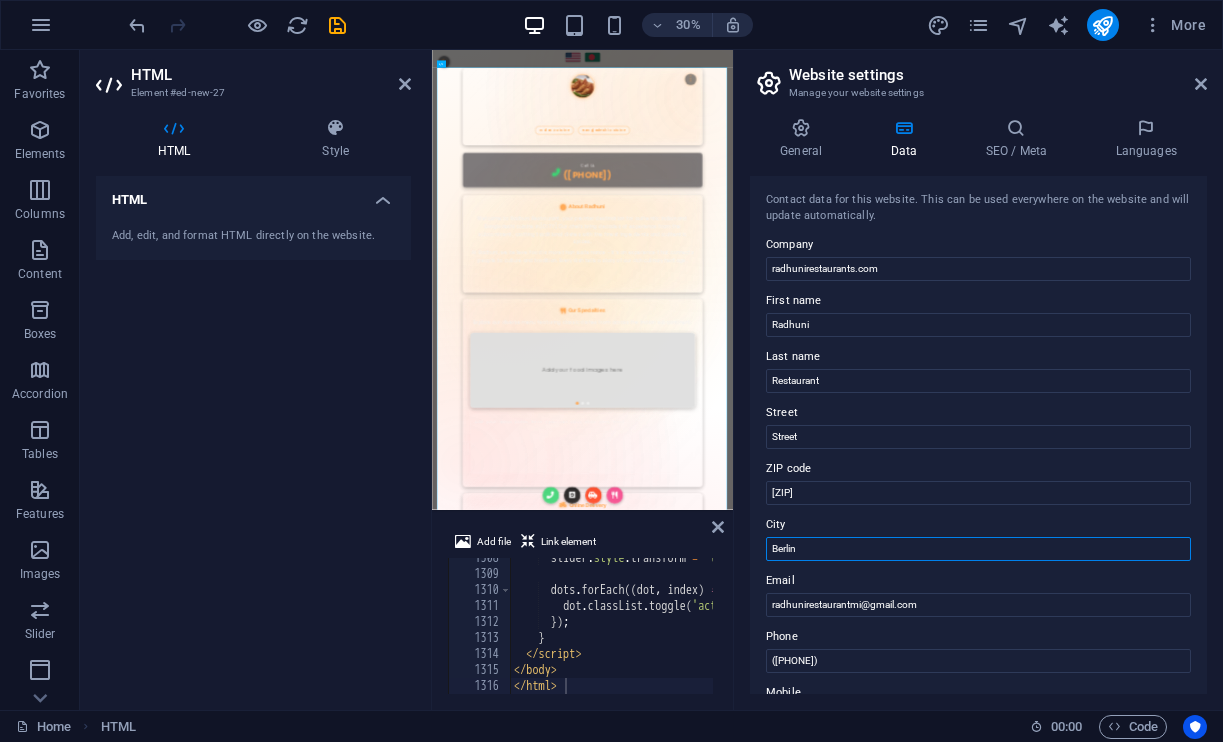 click on "Berlin" at bounding box center [978, 549] 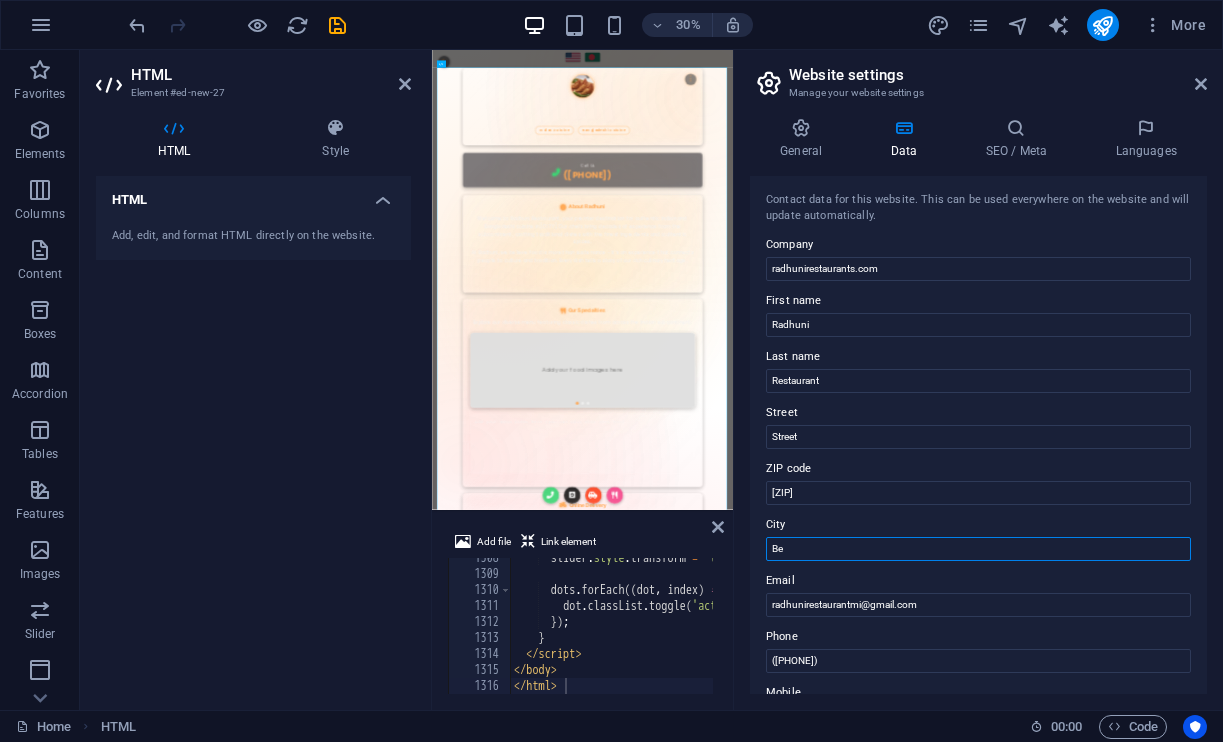 type on "B" 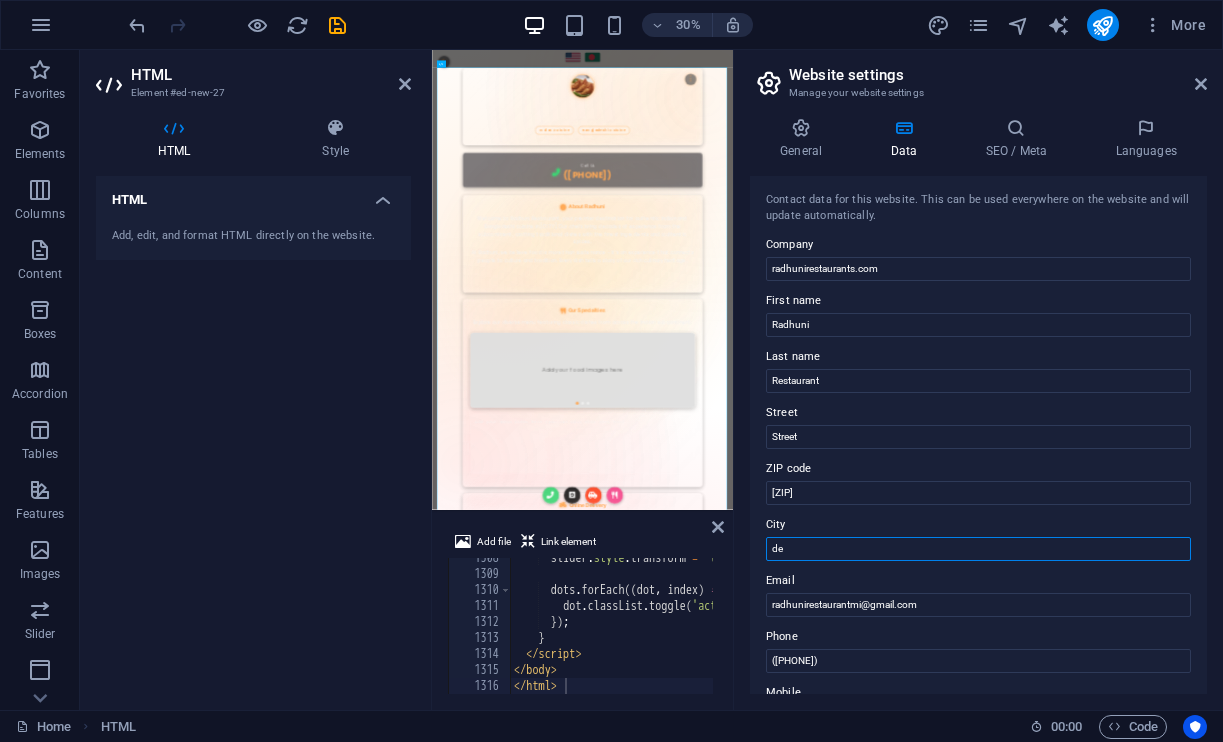 type on "d" 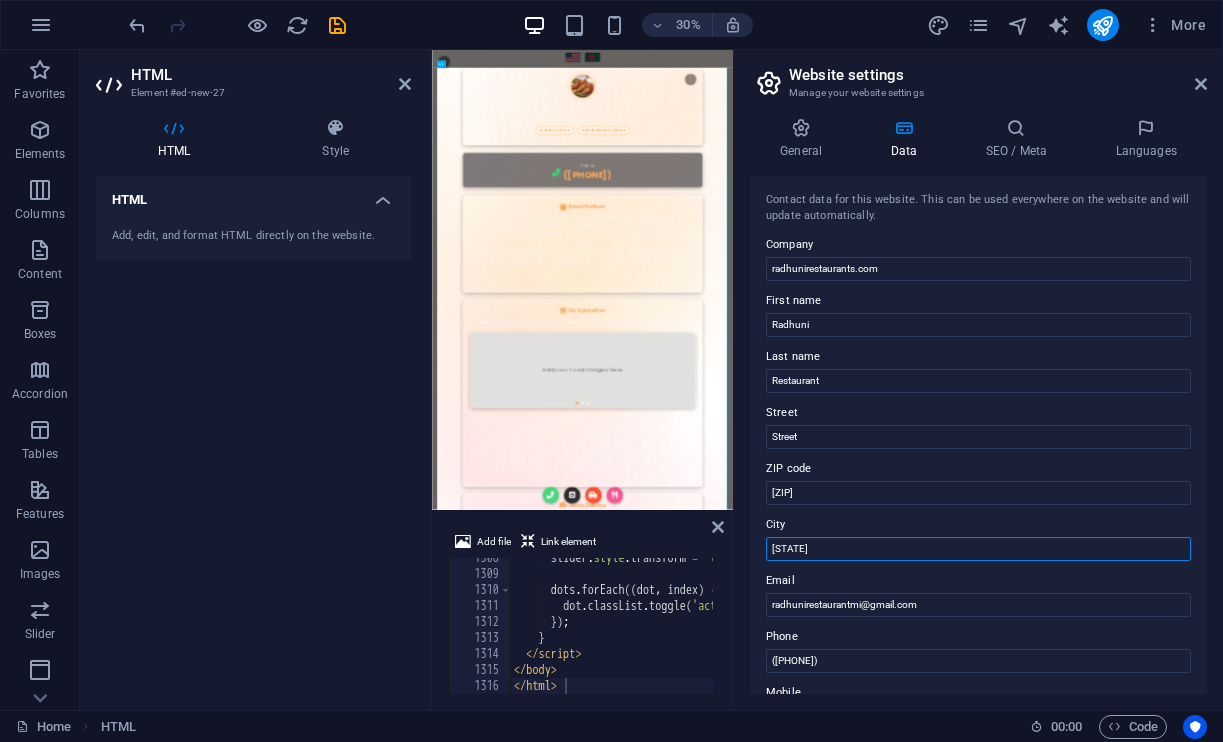 type on "[STATE]" 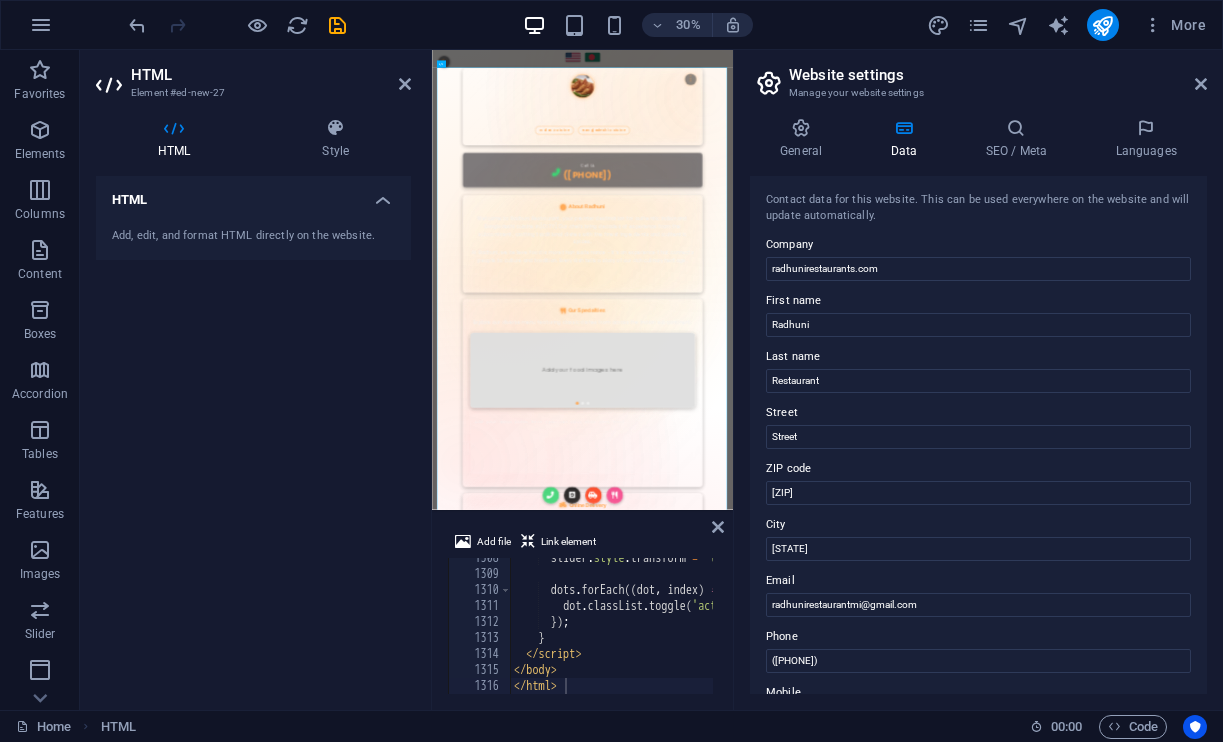 click on "Contact data for this website. This can be used everywhere on the website and will update automatically. Company radhunirestaurants.com First name [FIRST] Last name [LAST] Street Street ZIP code 12162 City [CITY] Email radhunirestaurantmi@gmail.com Phone +1 [PHONE] Mobile Fax Custom field 1 Custom field 2 Custom field 3 Custom field 4 Custom field 5 Custom field 6" at bounding box center [978, 435] 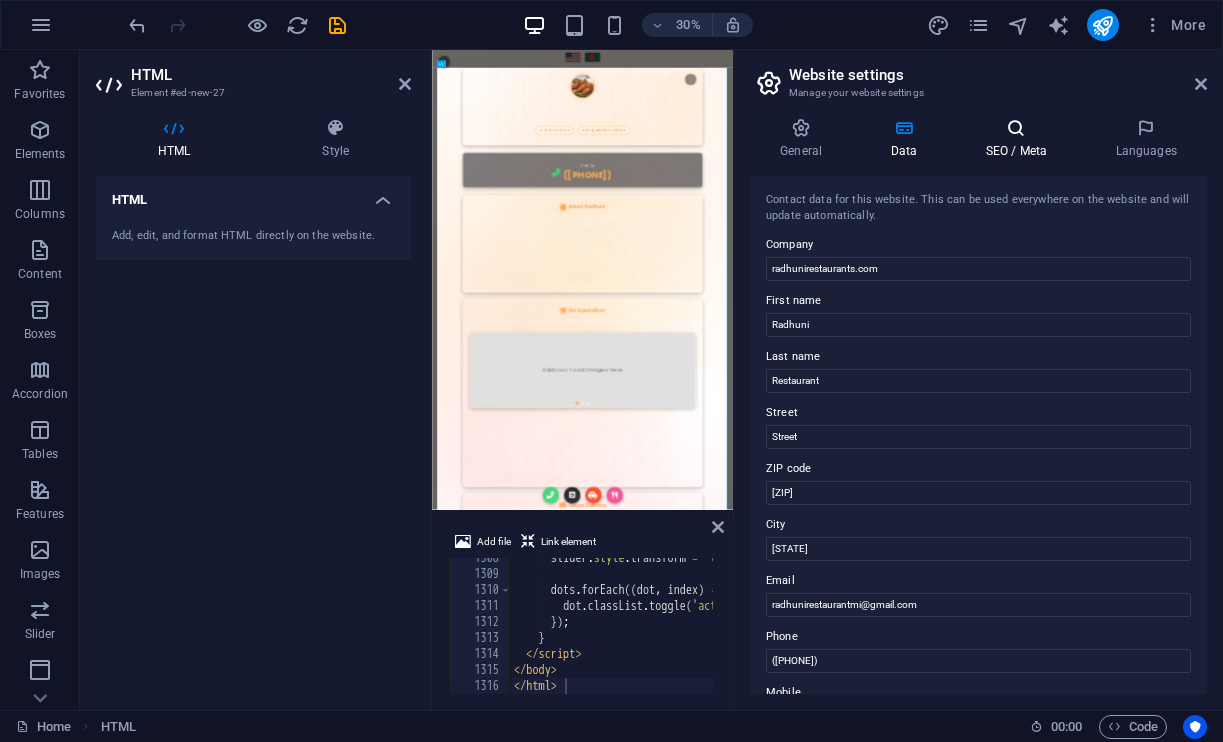 scroll, scrollTop: 0, scrollLeft: 0, axis: both 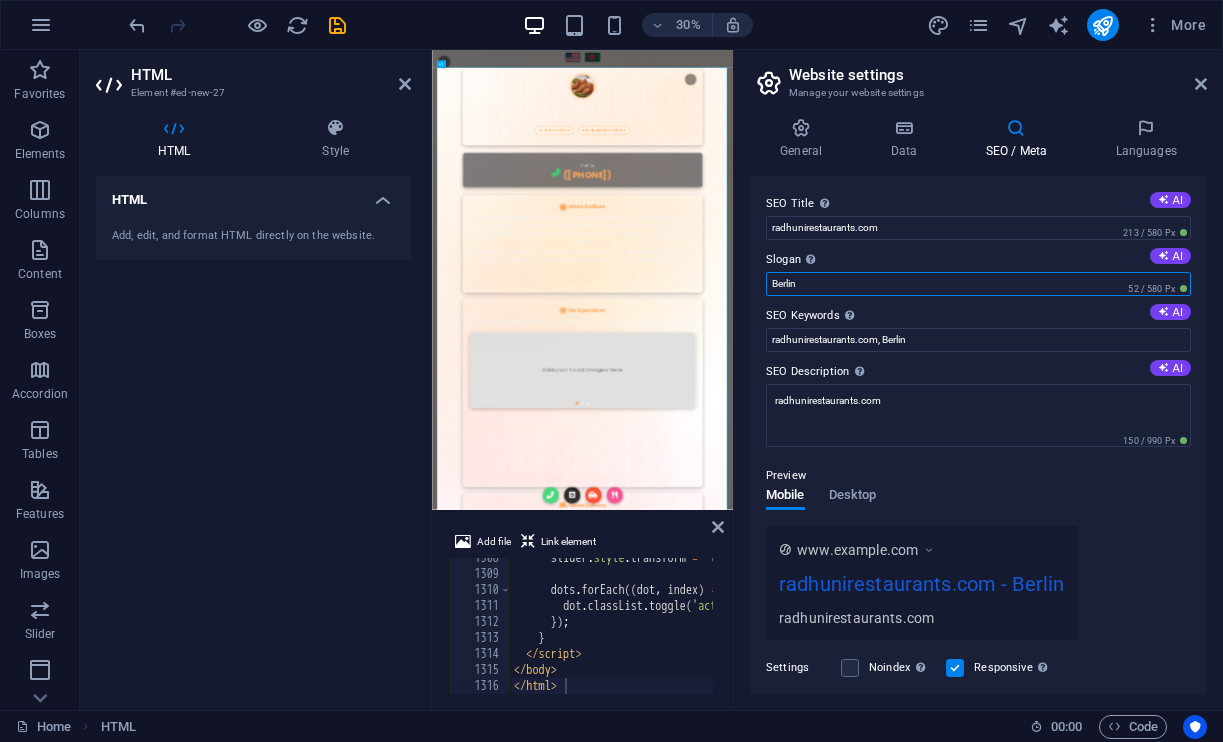 click on "Berlin" at bounding box center (978, 284) 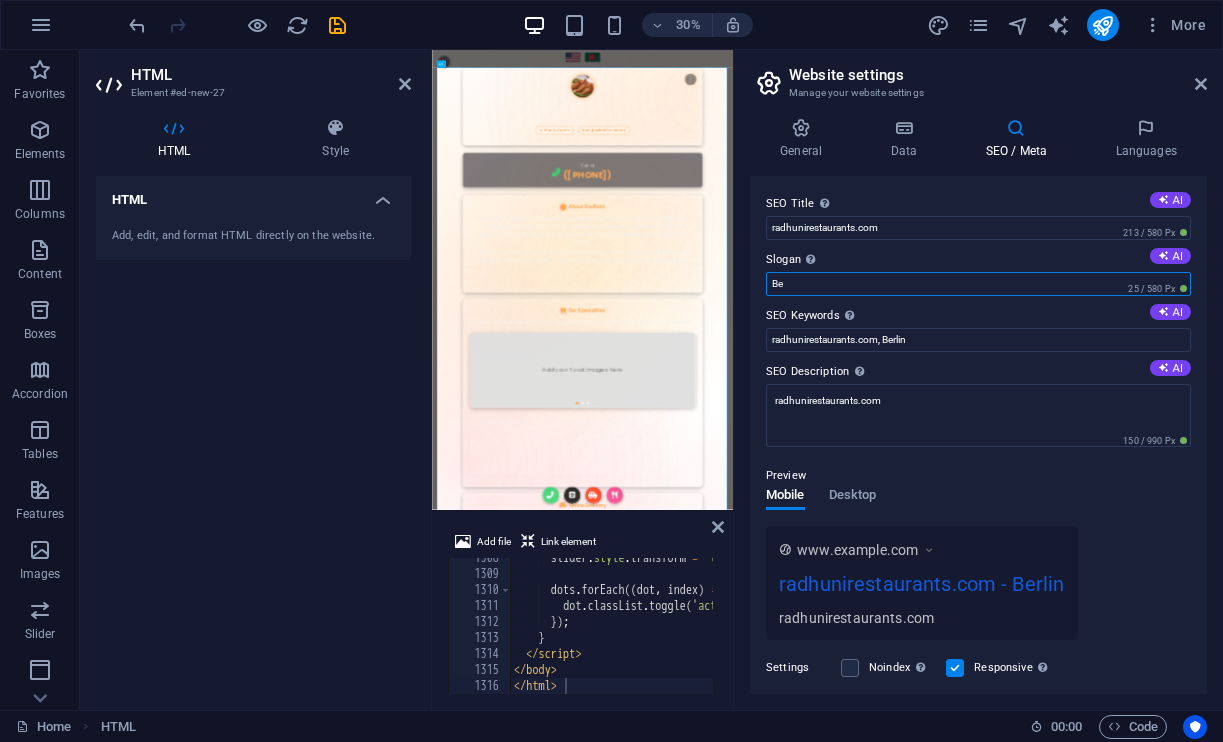 type on "B" 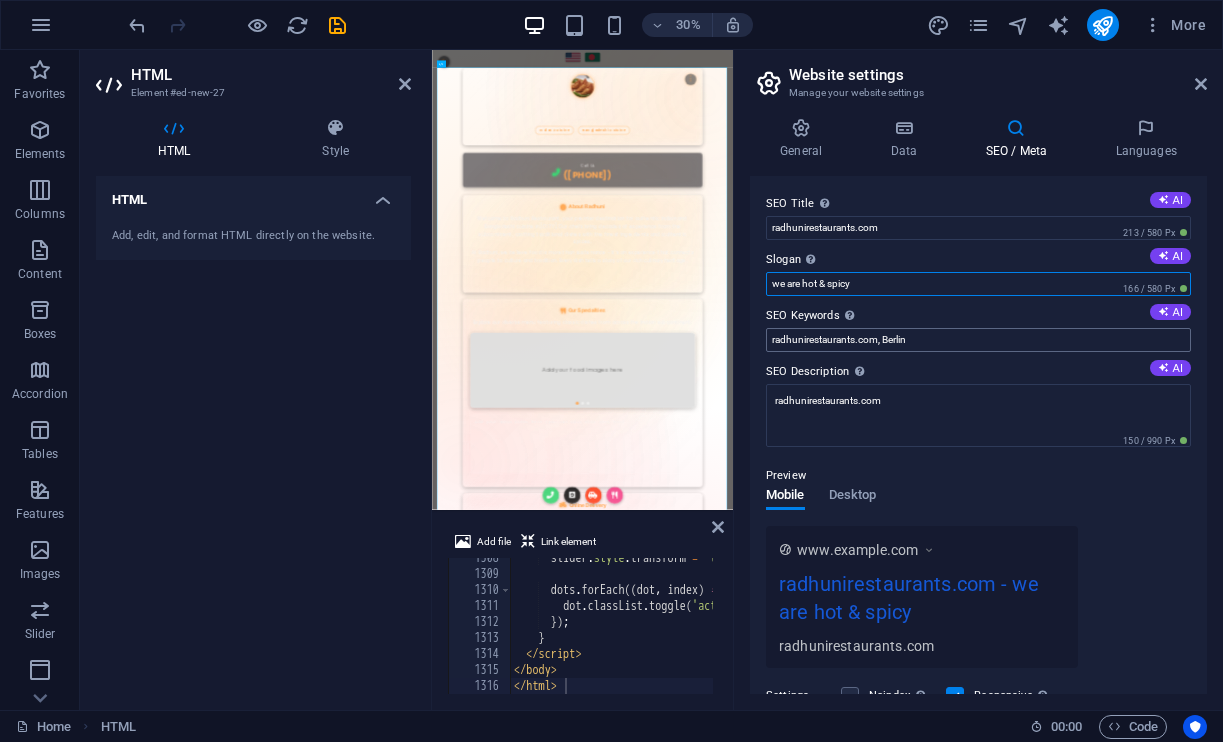 type on "we are hot & spicy" 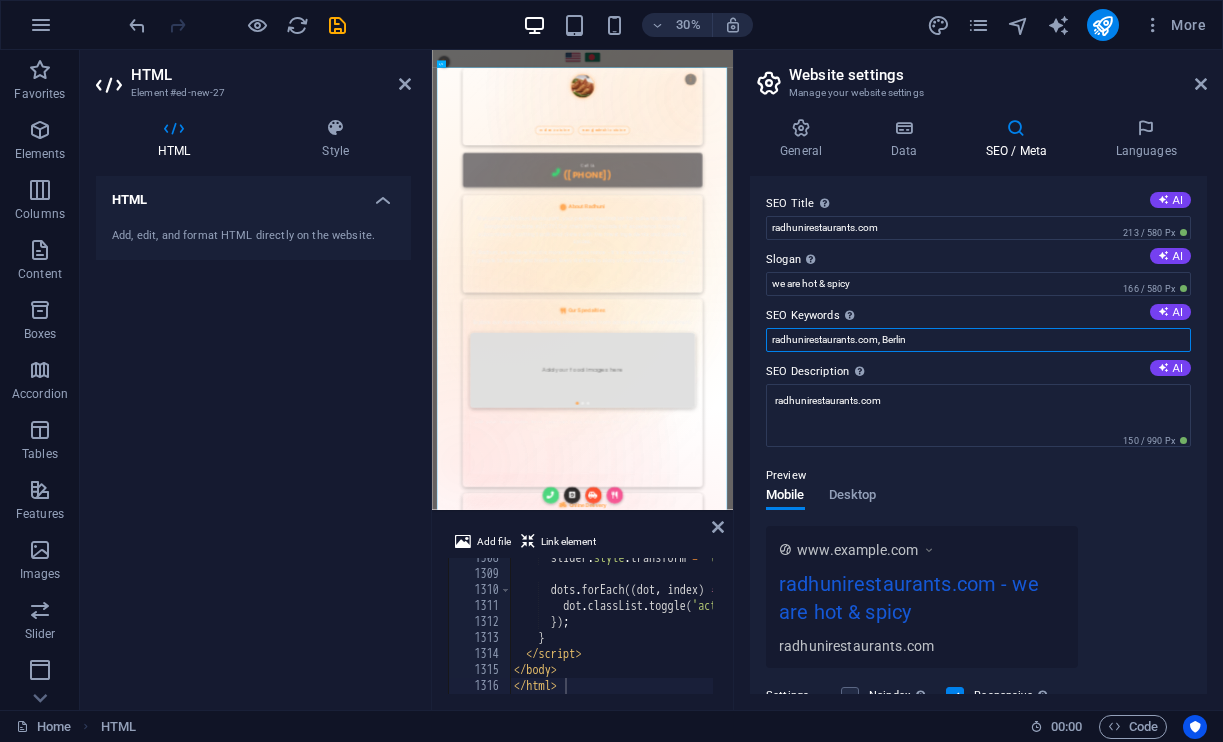 click on "radhunirestaurants.com, Berlin" at bounding box center [978, 340] 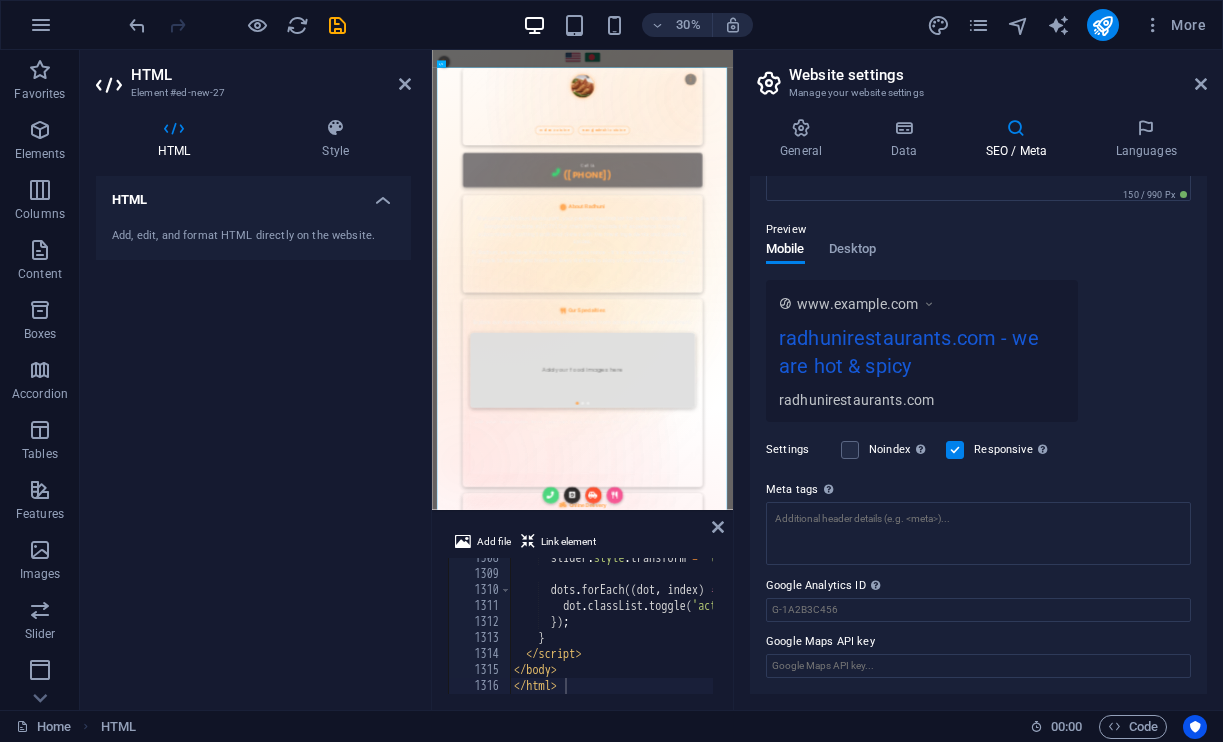 scroll, scrollTop: 245, scrollLeft: 0, axis: vertical 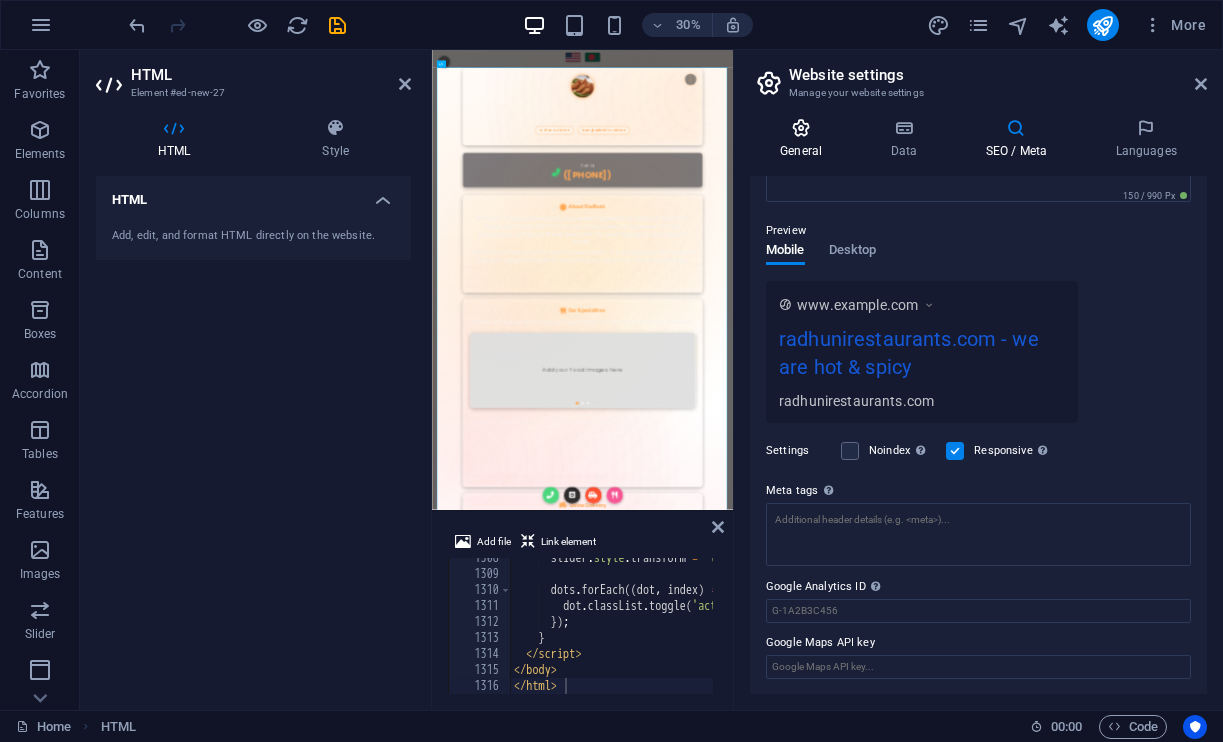 type on "radhunirestaurants.com, [STATE] restaurant, [CITY] restaurant, indian [CITY] food, [CITY] food, online delivery," 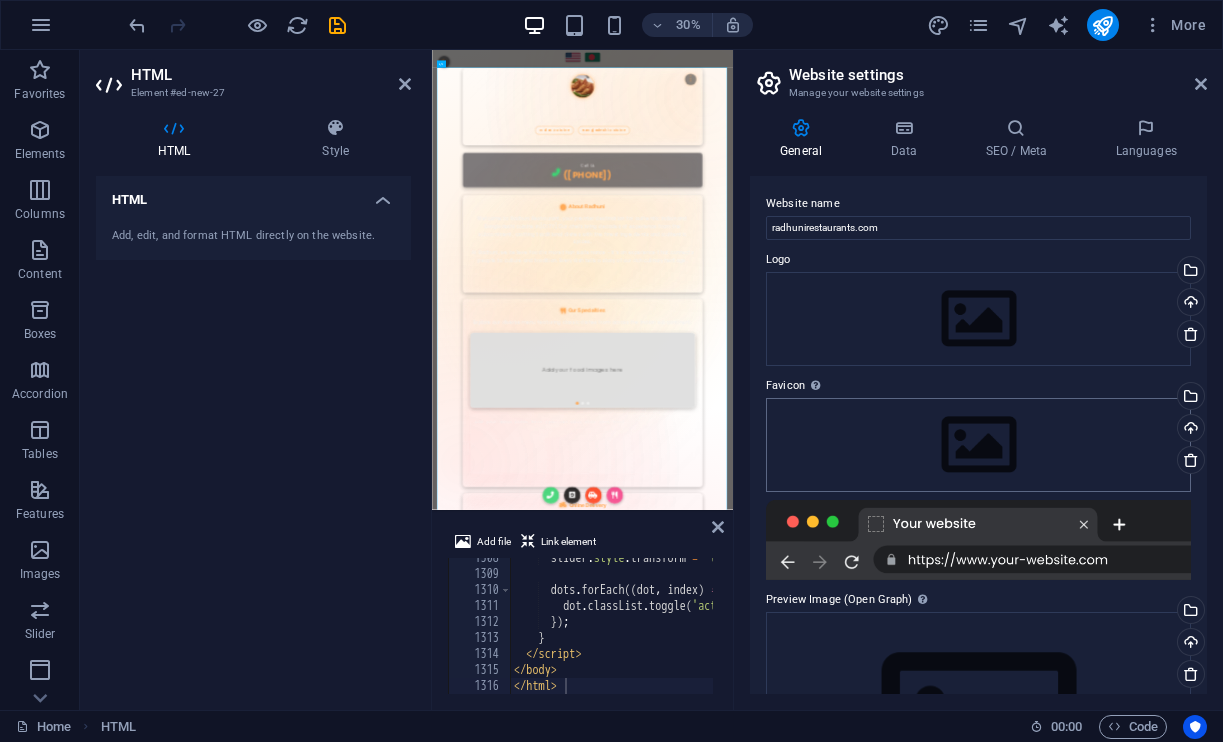 scroll, scrollTop: 0, scrollLeft: 0, axis: both 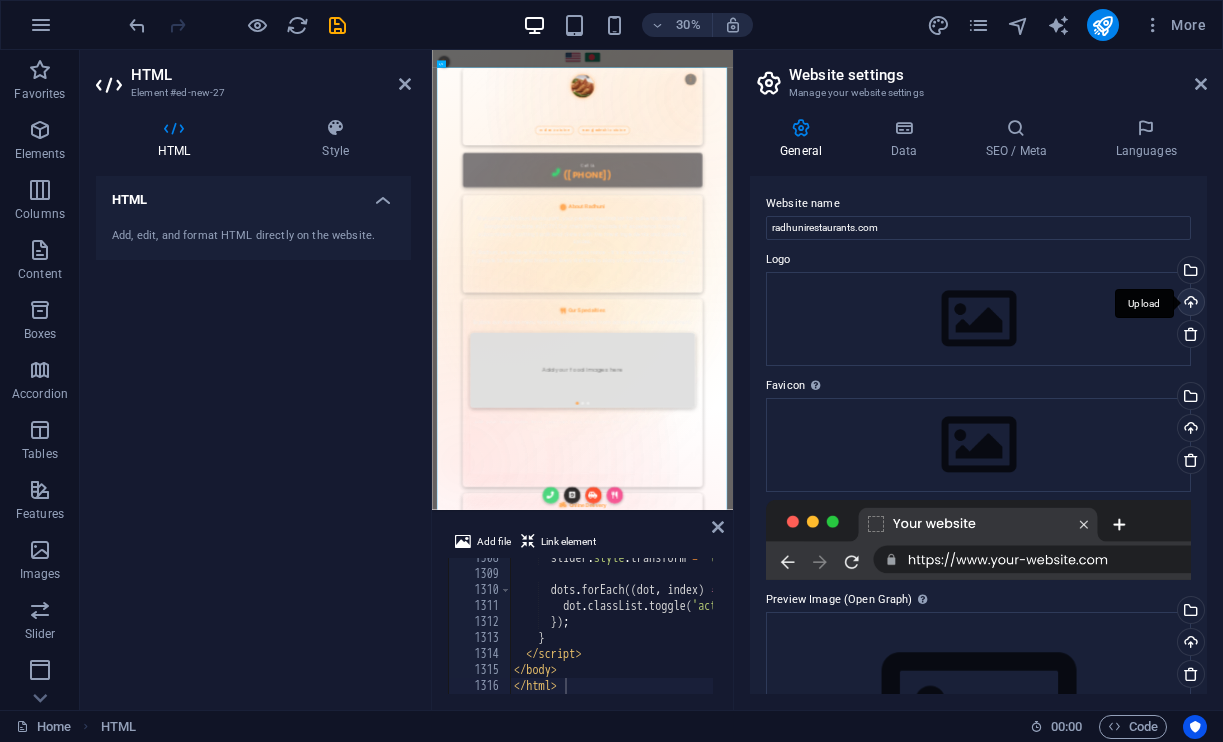 click on "Upload" at bounding box center [1189, 304] 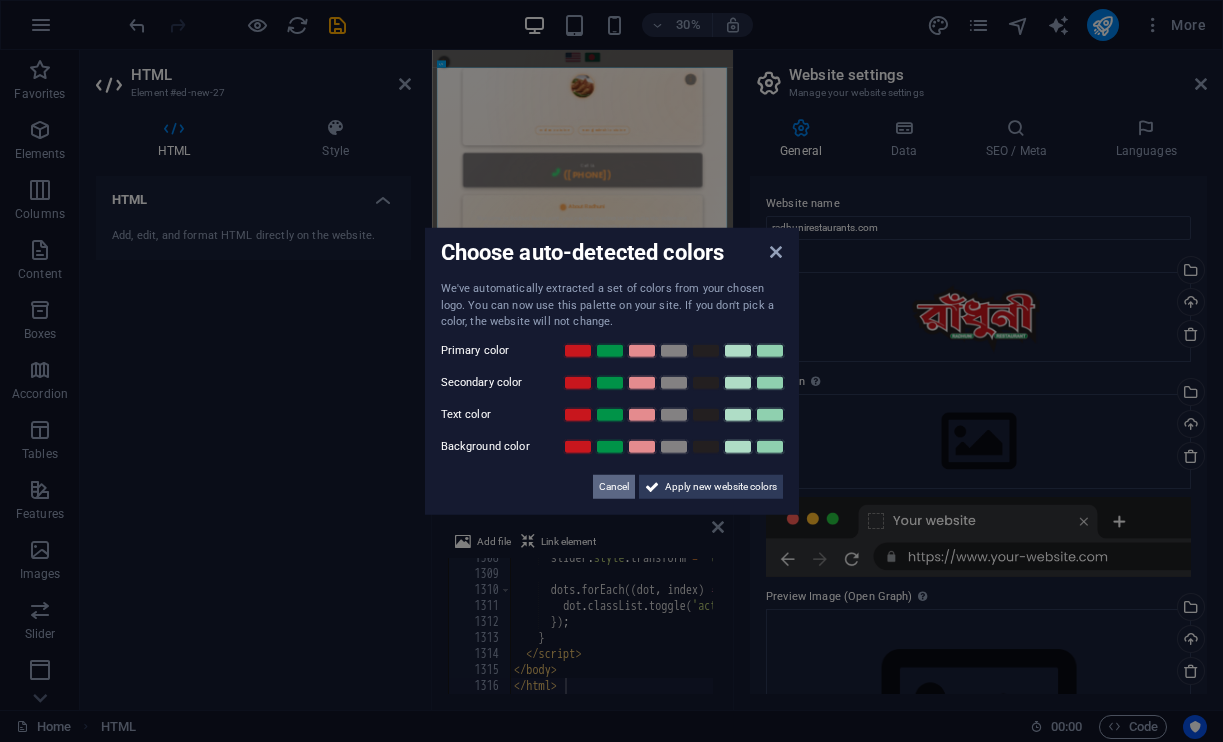 click on "Cancel" at bounding box center [614, 486] 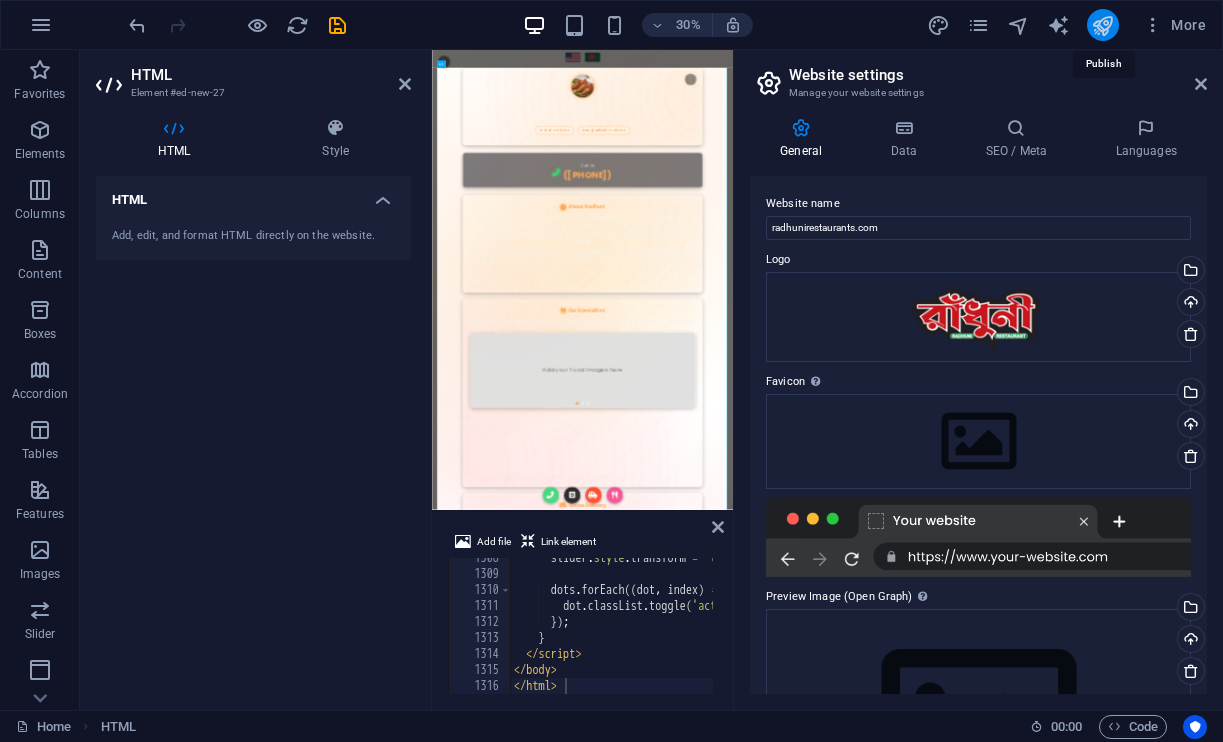 click at bounding box center [1102, 25] 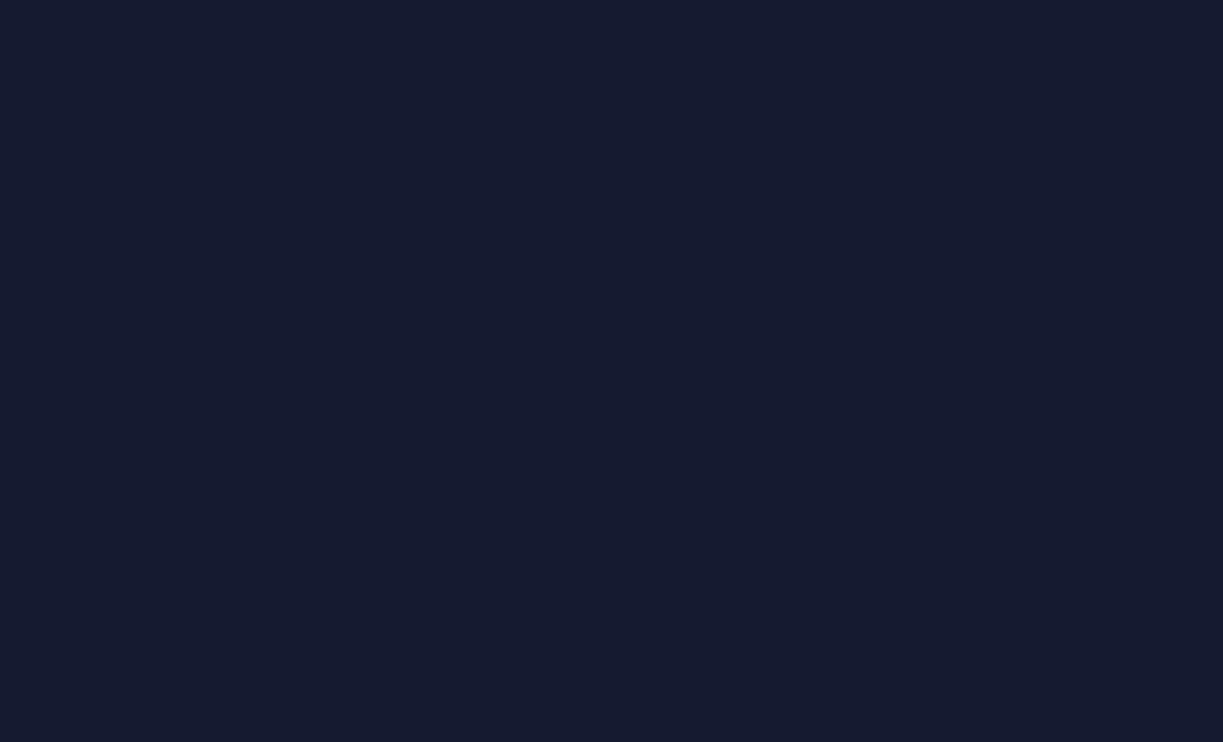 scroll, scrollTop: 0, scrollLeft: 0, axis: both 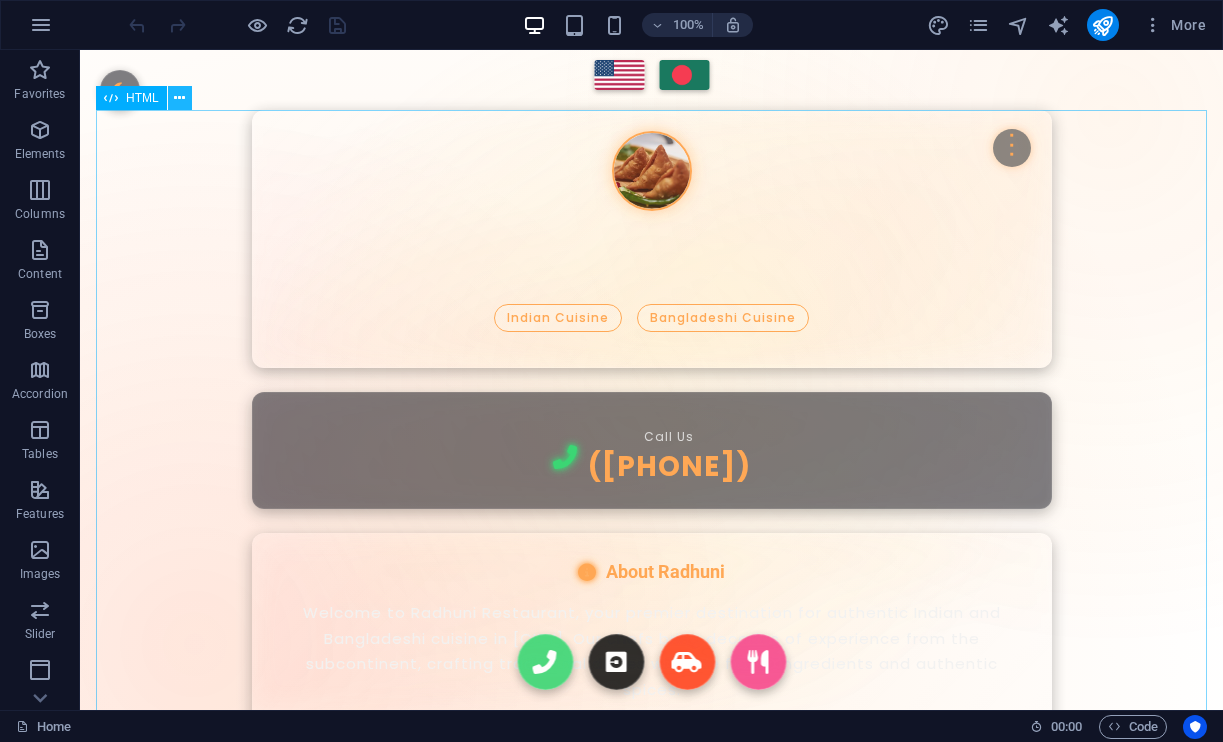 click at bounding box center [180, 98] 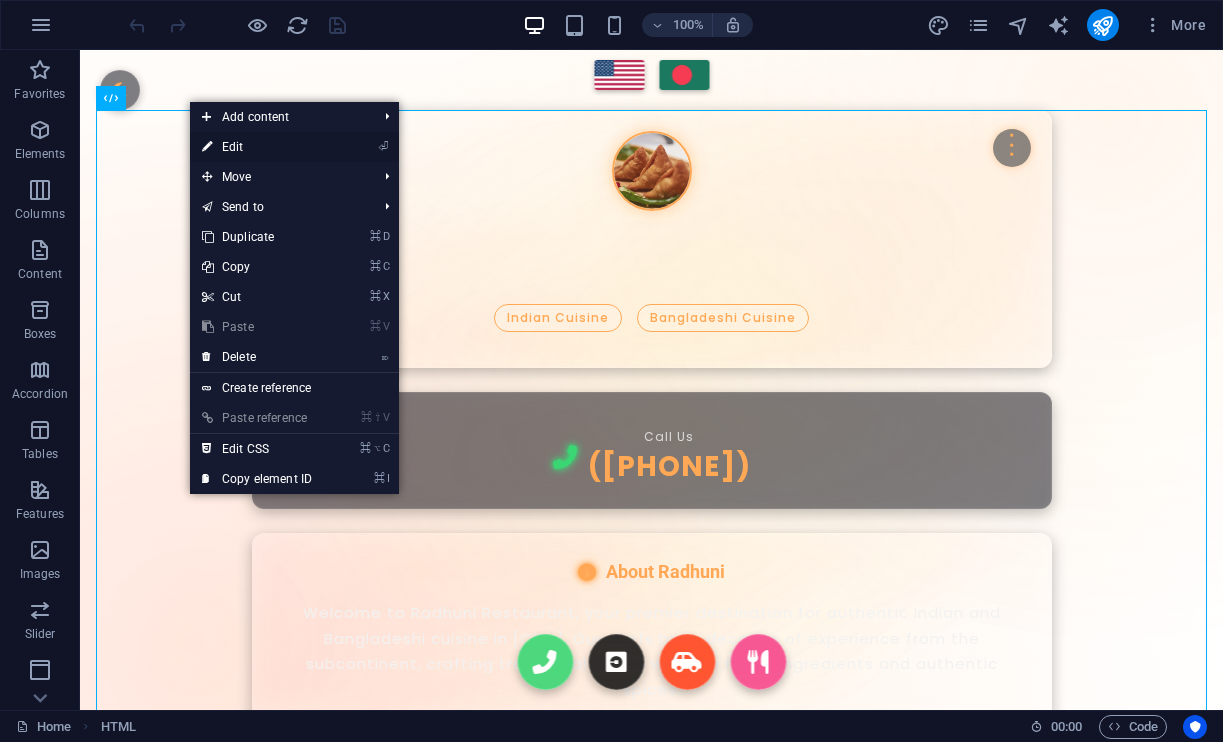 click on "⏎  Edit" at bounding box center (257, 147) 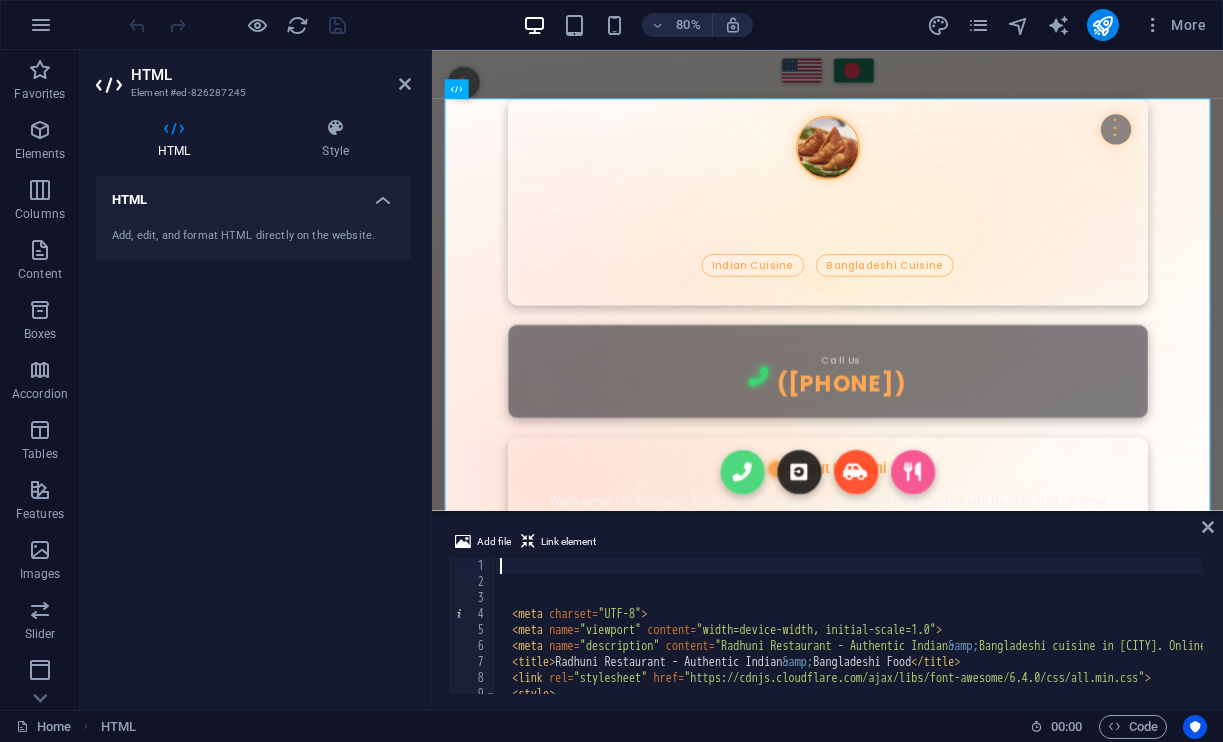 click on "< meta   charset = "UTF-8" >    < meta   name = "viewport"   content = "width=device-width, initial-scale=1.0" >    < meta   name = "description"   content = "Radhuni Restaurant - Authentic Indian  &amp;  Bangladeshi cuisine in Detroit. Online delivery available through UberEats, DoorDash, and Grubhub." >    < title > Radhuni Restaurant - Authentic Indian  &amp;  Bangladeshi Food </ title >    < link   rel = "stylesheet"   href = "https://cdnjs.cloudflare.com/ajax/libs/font-awesome/6.4.0/css/all.min.css" >    < style >      @ import   url( 'https://fonts.googleapis.com/css2?family=Poppins:wght@300;400;500;600;700&family=Roboto:wght@300;400;500;700&display=swap' ) ;" at bounding box center (1759, 640) 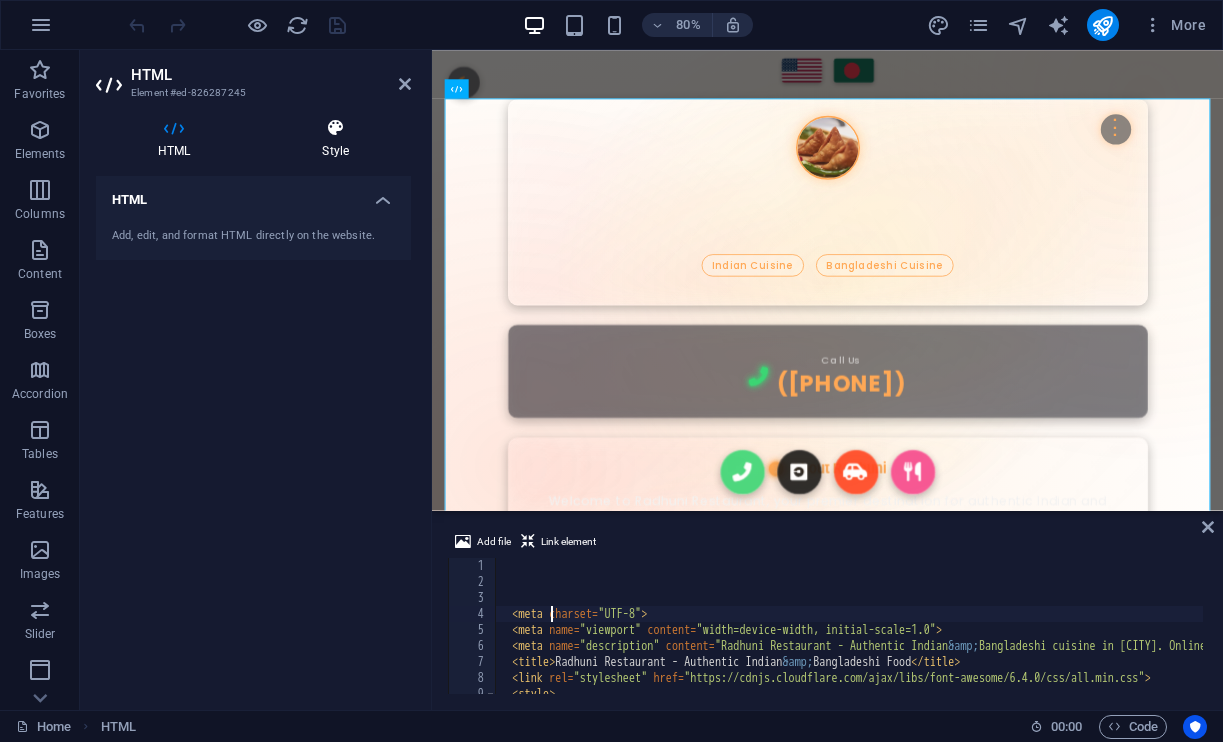 click on "Style" at bounding box center [335, 139] 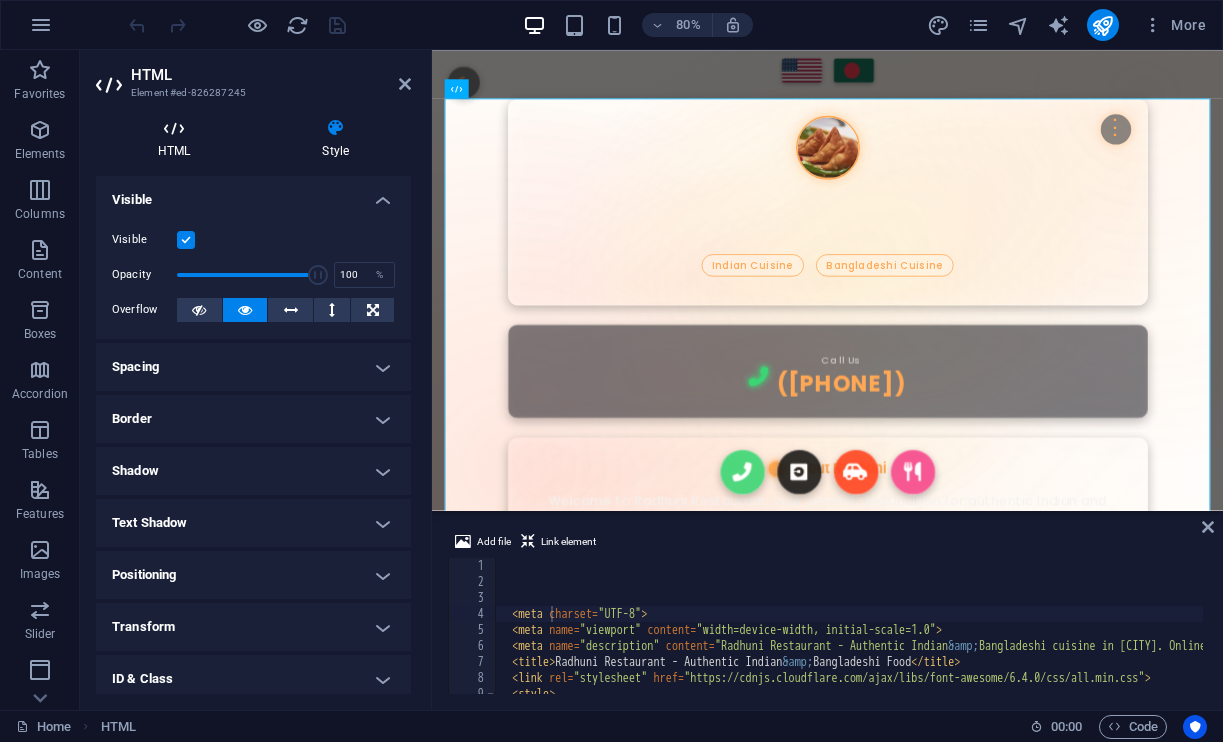 click on "HTML" at bounding box center [178, 139] 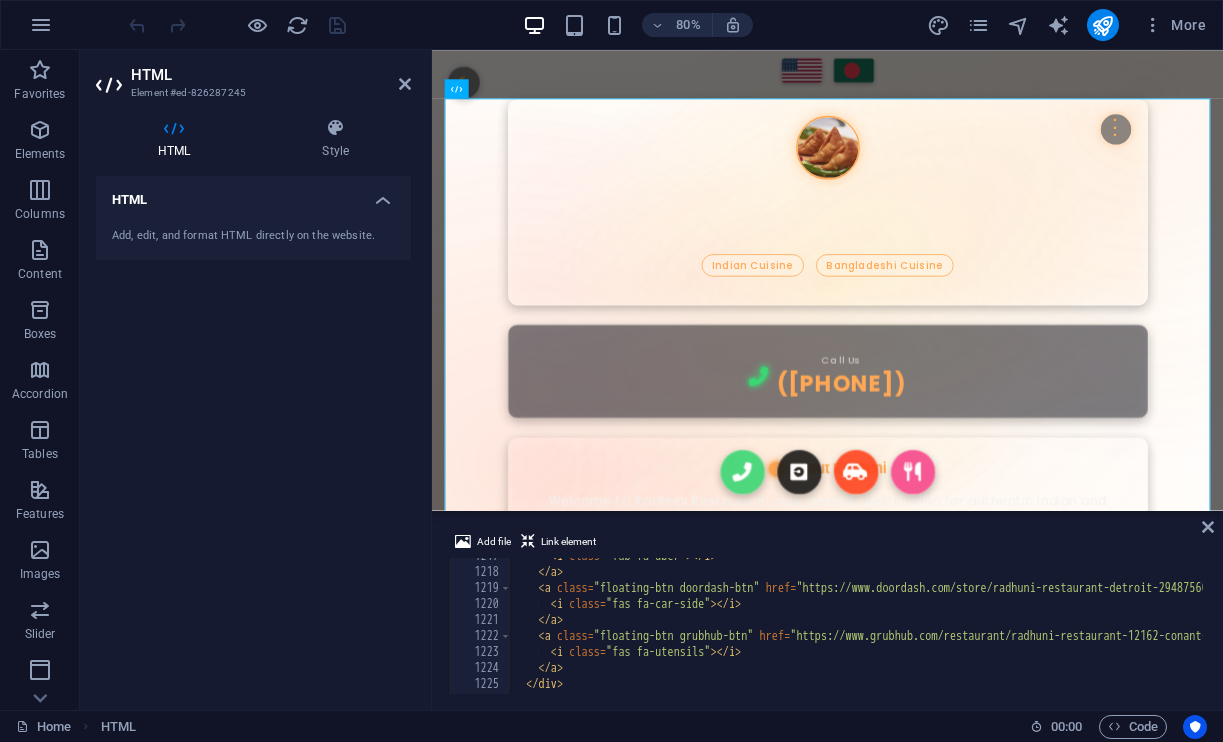scroll, scrollTop: 20924, scrollLeft: 0, axis: vertical 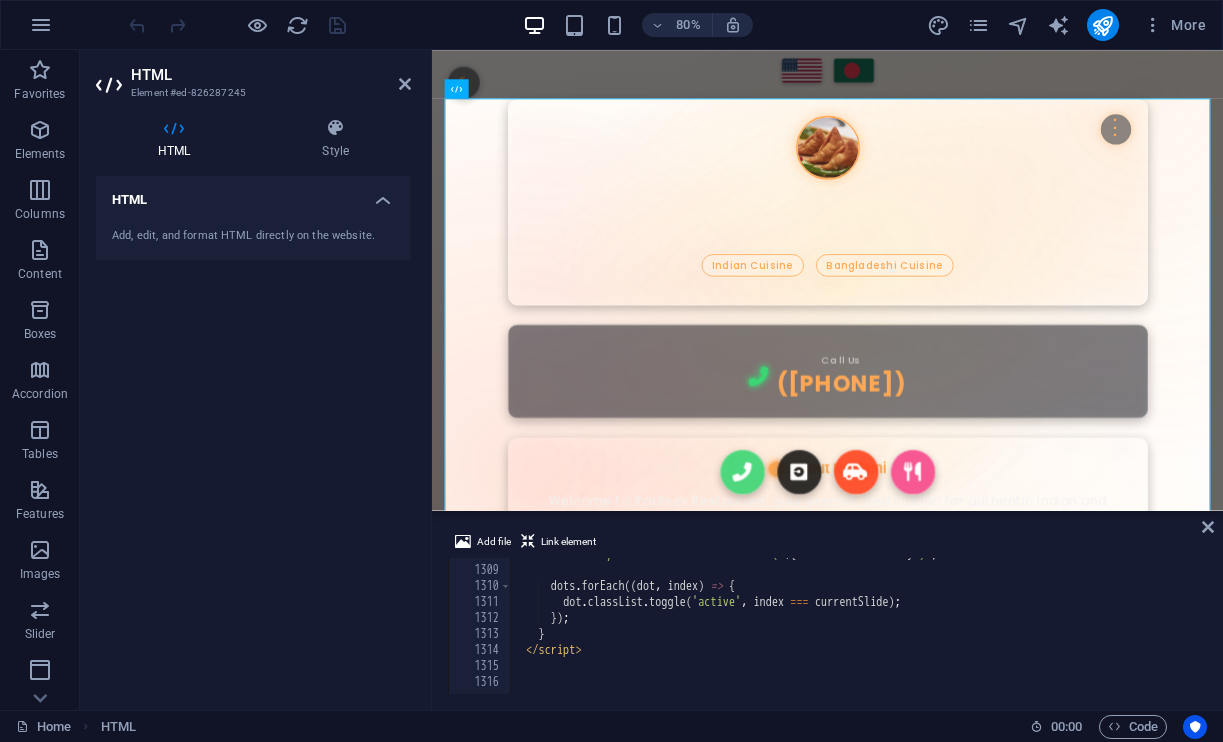 click on "slider . style . transform   =   ` translateX(- ${ currentSlide   *   100 } %) ` ;         dots . forEach (( dot ,   index )   =>   {           dot . classList . toggle ( 'active' ,   index   ===   currentSlide ) ;         }) ;      }    </ script >" at bounding box center [1773, 628] 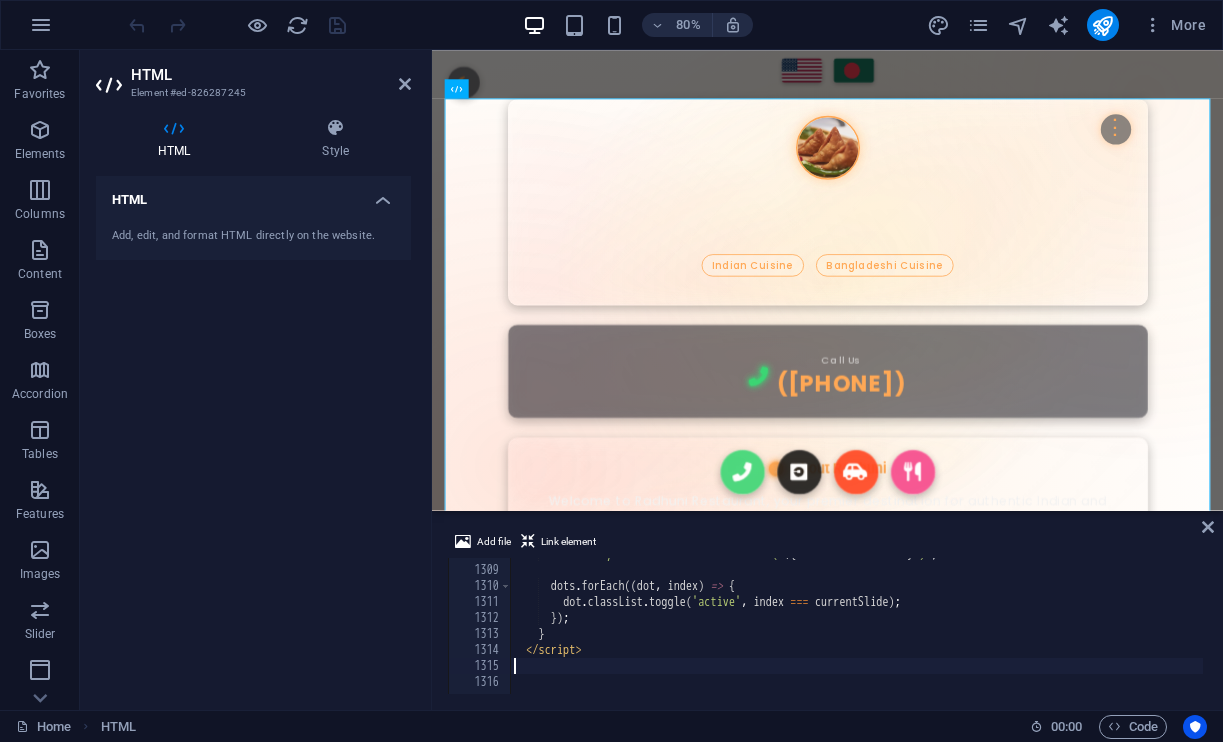 click on "slider . style . transform   =   ` translateX(- ${ currentSlide   *   100 } %) ` ;         dots . forEach (( dot ,   index )   =>   {           dot . classList . toggle ( 'active' ,   index   ===   currentSlide ) ;         }) ;      }    </ script >" at bounding box center (1773, 628) 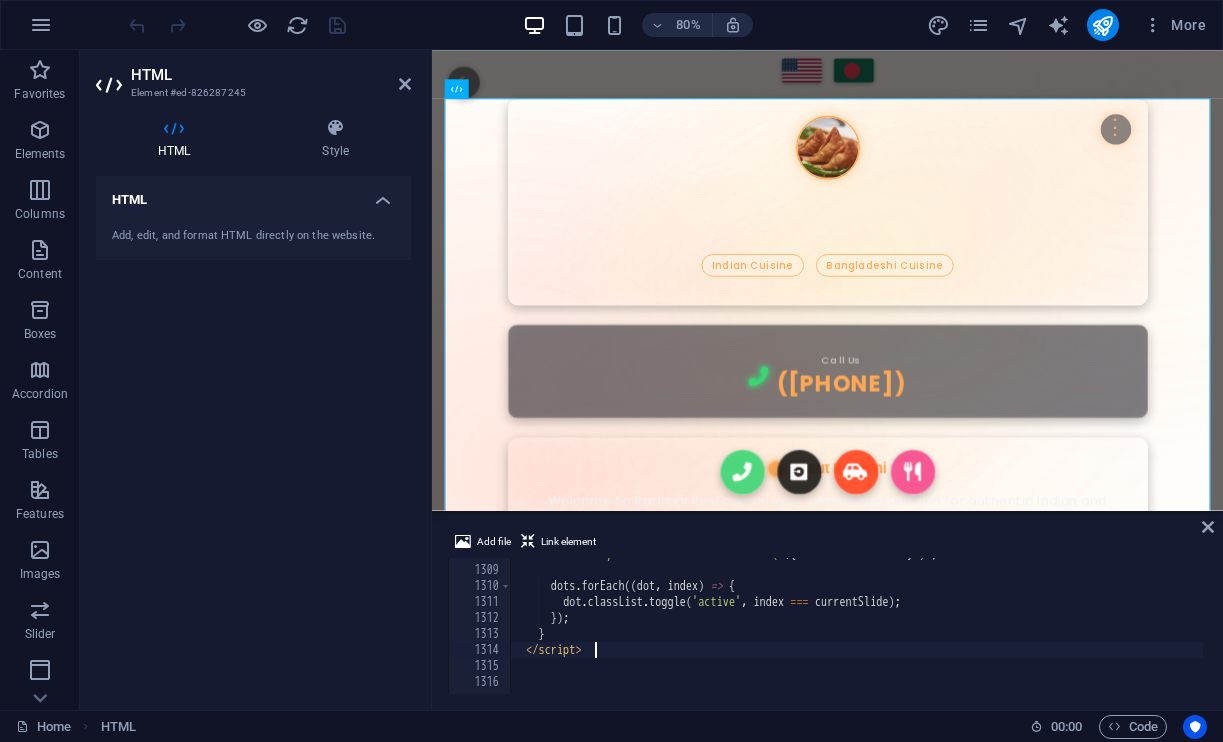 scroll, scrollTop: 0, scrollLeft: 6, axis: horizontal 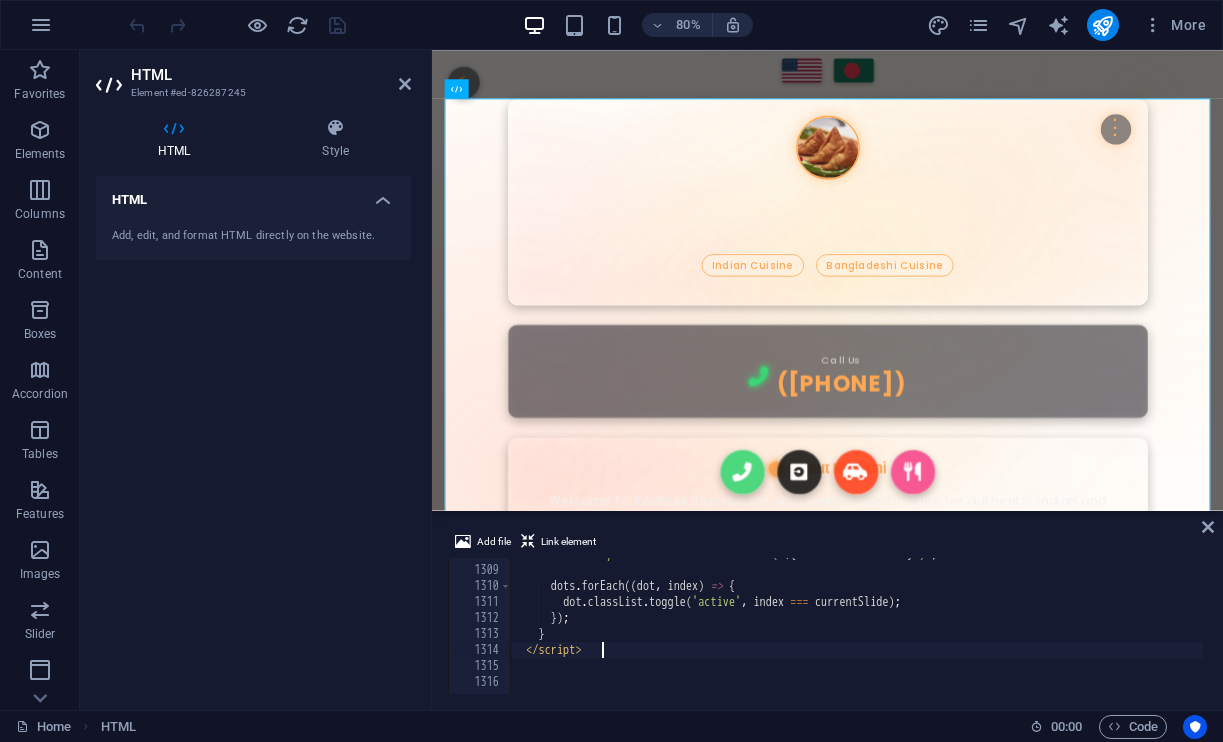 type on "</script>" 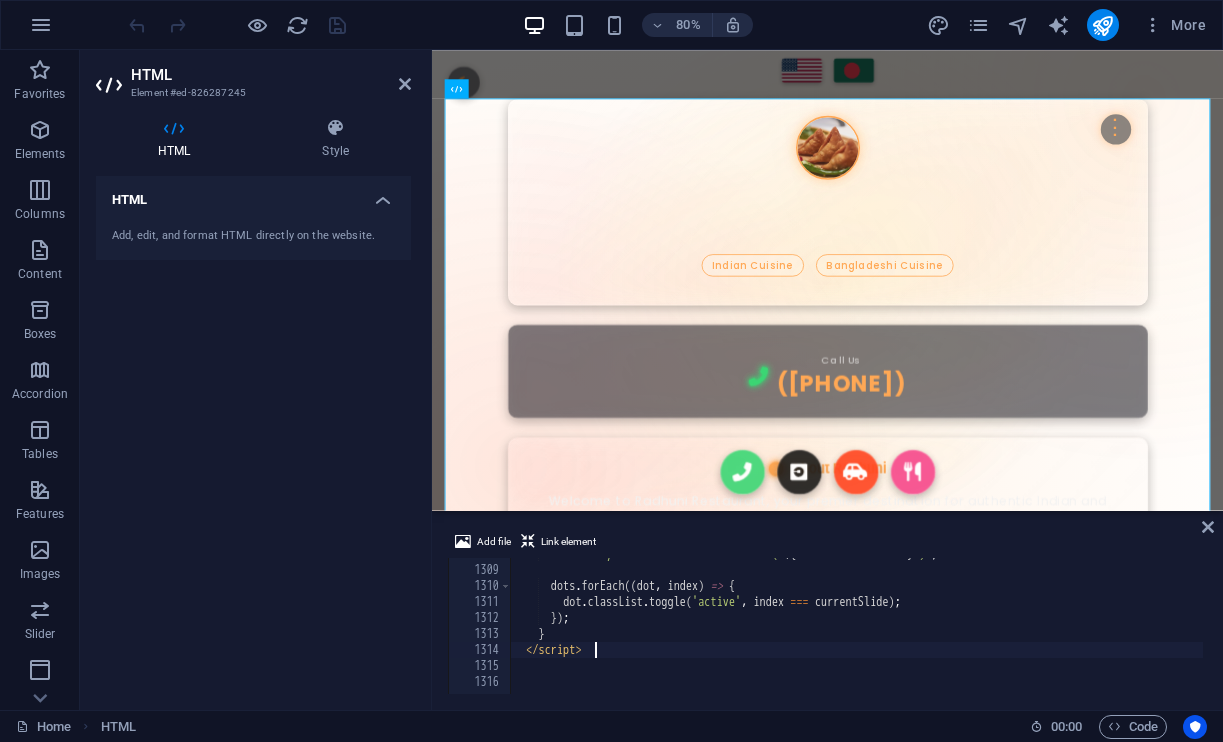 click on "HTML Add, edit, and format HTML directly on the website." at bounding box center [253, 435] 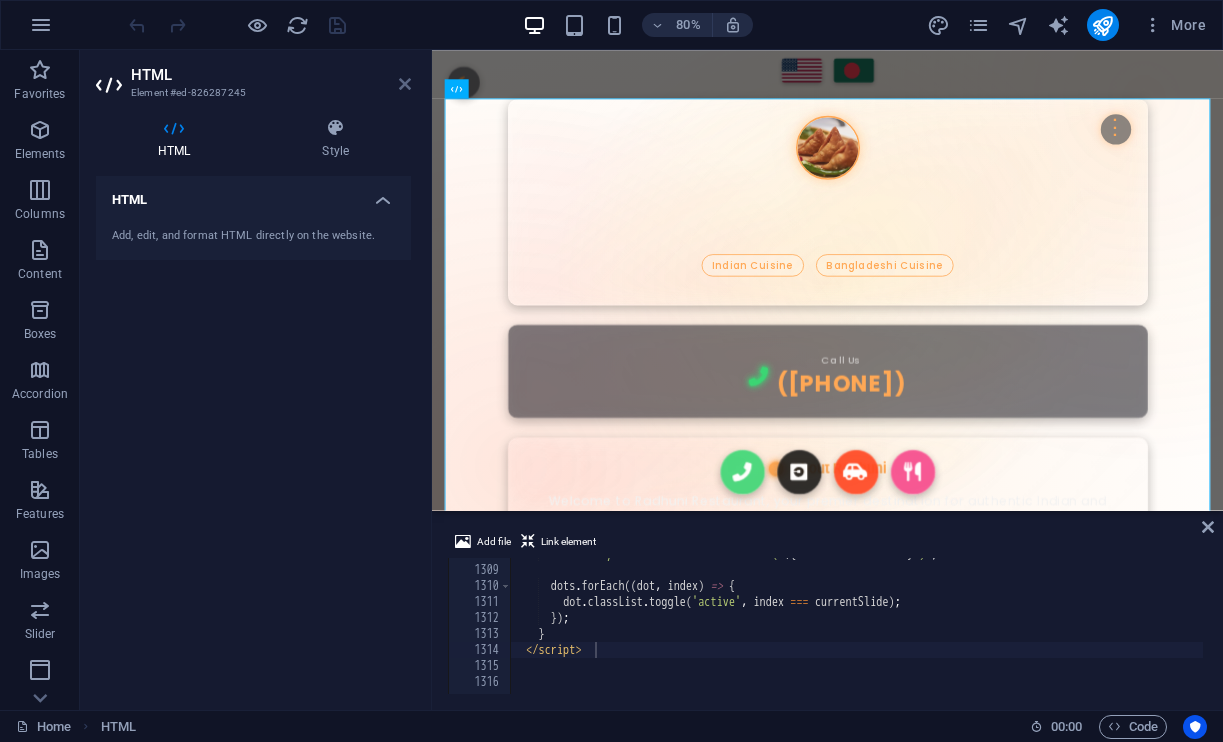 click at bounding box center [405, 84] 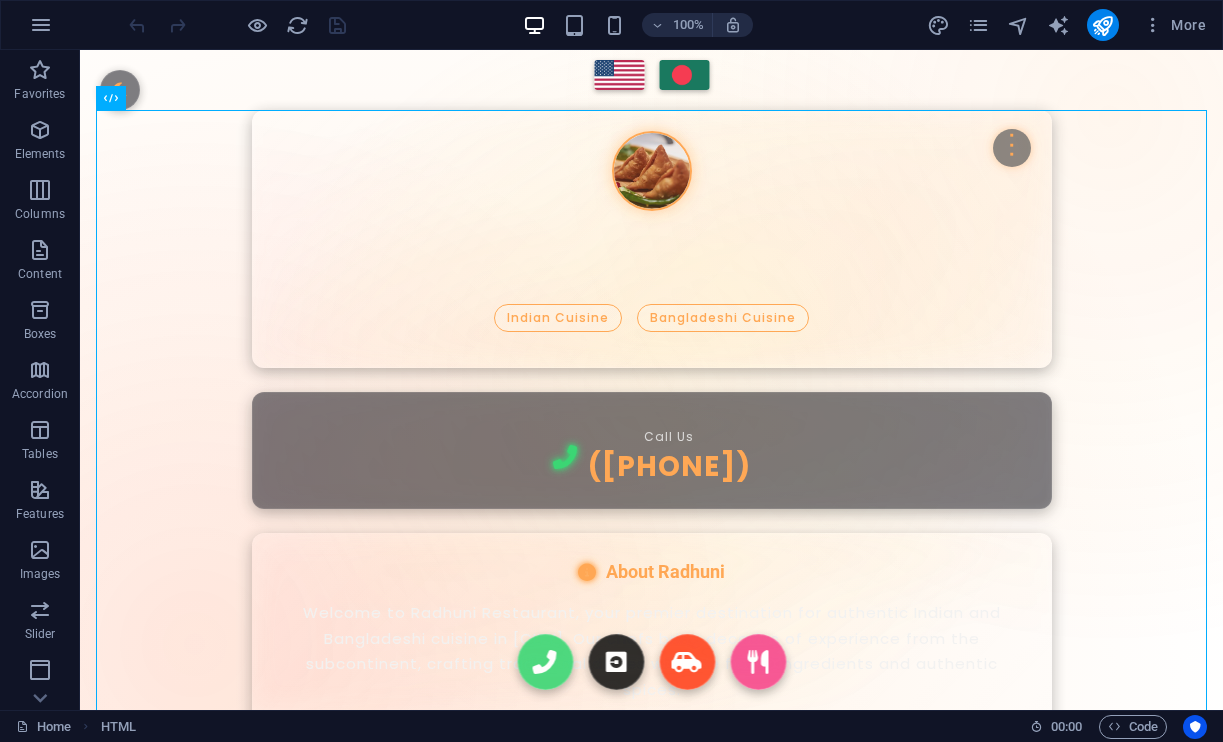 click at bounding box center (237, 25) 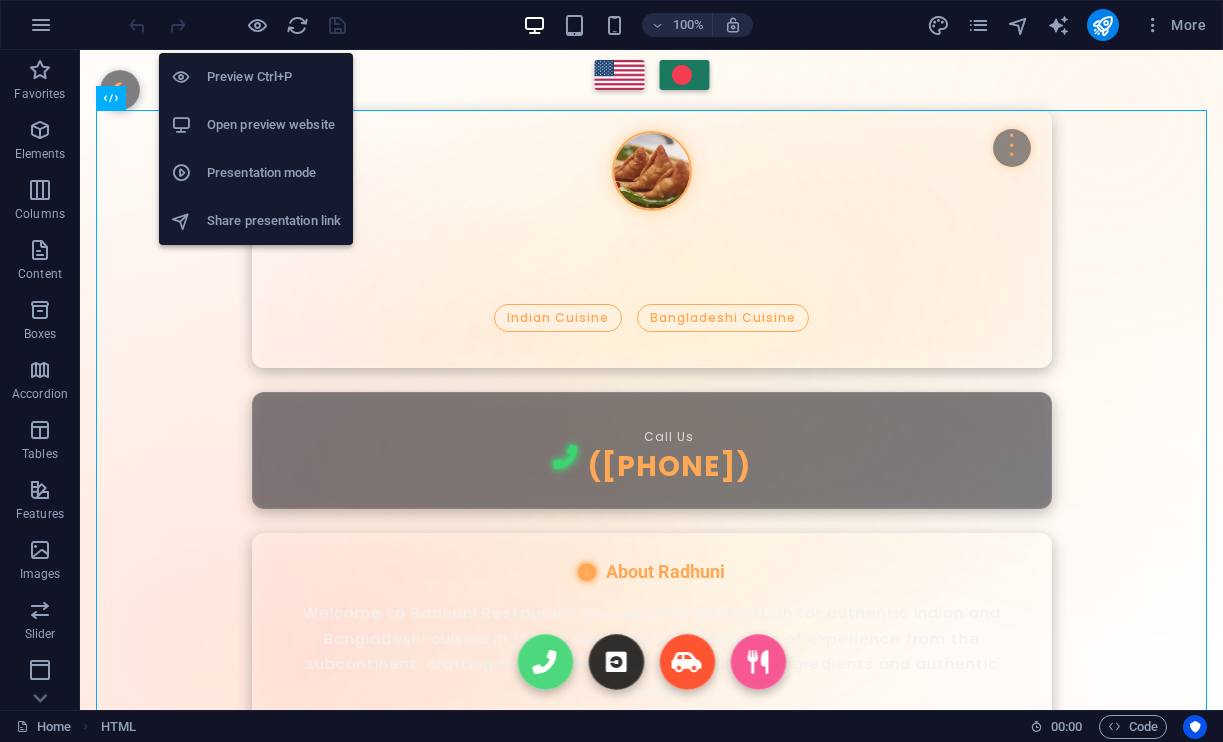 click on "Open preview website" at bounding box center [274, 125] 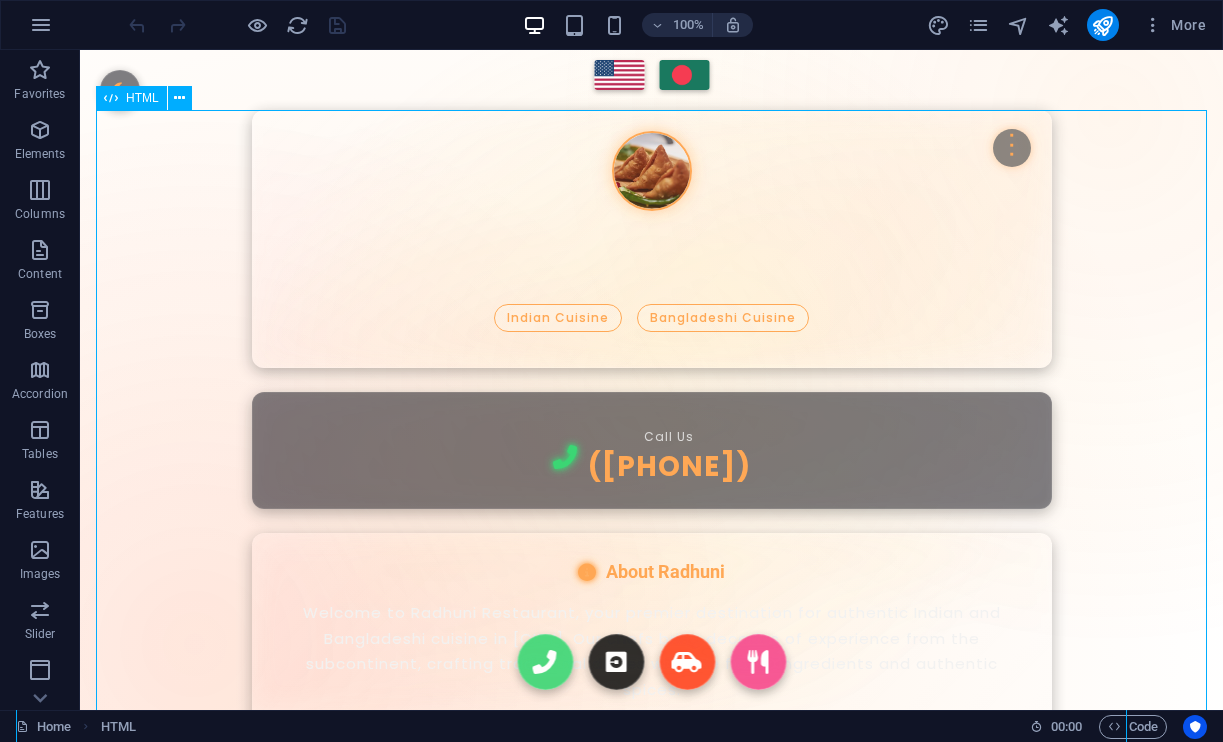 click on "HTML" at bounding box center [142, 98] 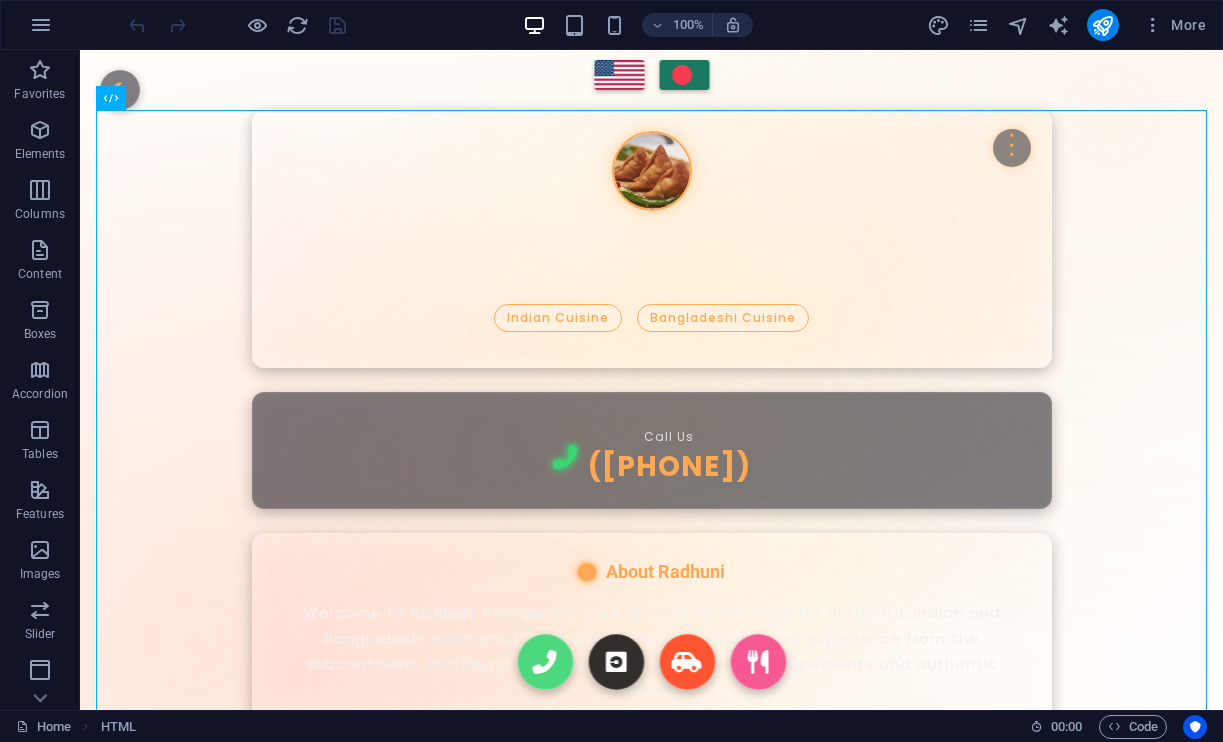 click on "Skip to main content
Radhuni Restaurant - Authentic Indian & Bangladeshi Food
Welcome to Radhuni
RADHUNI
Authentic Indian & Bangladeshi Cuisine
We're hot and spicy... literally!
📍12162 Conant St, Detroit, MI United States, Michigan
📞 313-707-0621
🛜 www.radhunirestaurants.com
This website is designed and monitored by Mijan Bokth
Radhuni Restaurant
Flavors of the Subcontinent
Indian Cuisine
Bangladeshi Cuisine
⋮
Contact
About Us
Our Menu
Delivery
Location
Call Us
(313) 707-0621
About Radhuni" at bounding box center [651, 1431] 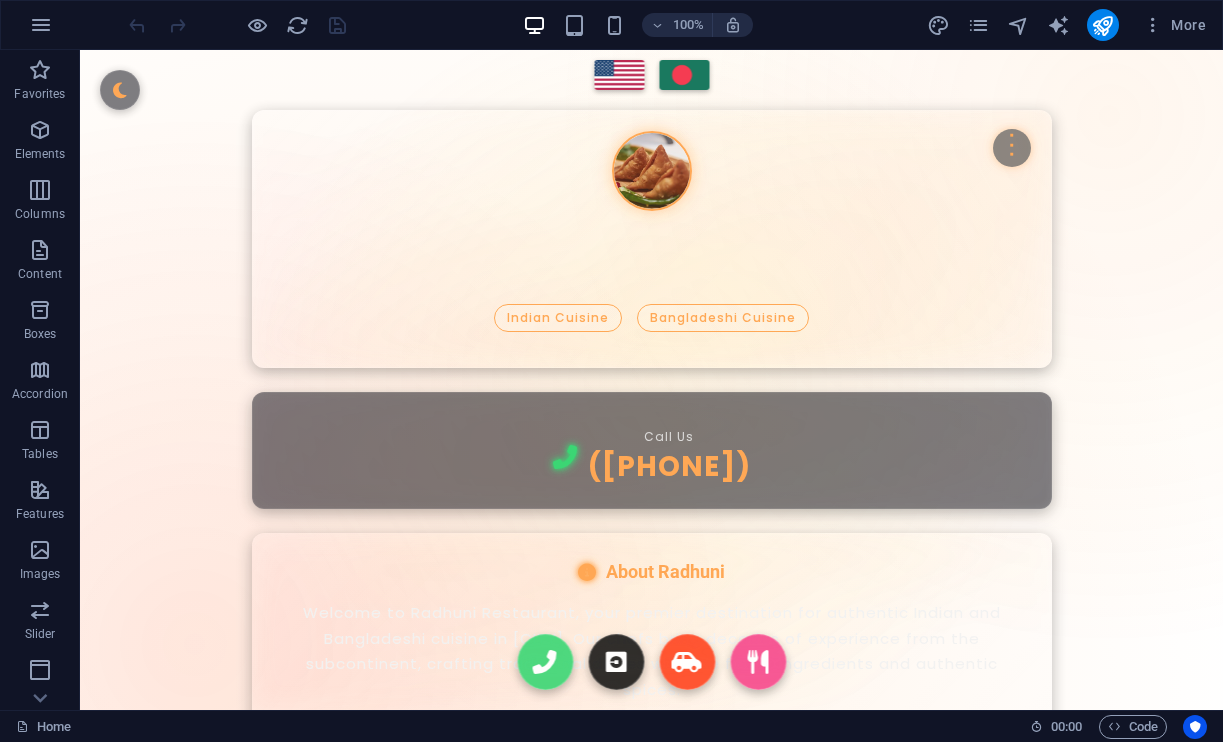click on "Skip to main content
Radhuni Restaurant - Authentic Indian & Bangladeshi Food
Welcome to Radhuni
RADHUNI
Authentic Indian & Bangladeshi Cuisine
We're hot and spicy... literally!
📍12162 Conant St, Detroit, MI United States, Michigan
📞 313-707-0621
🛜 www.radhunirestaurants.com
This website is designed and monitored by Mijan Bokth
Radhuni Restaurant
Flavors of the Subcontinent
Indian Cuisine
Bangladeshi Cuisine
⋮
Contact
About Us
Our Menu
Delivery
Location
Call Us
(313) 707-0621
About Radhuni" at bounding box center [651, 1431] 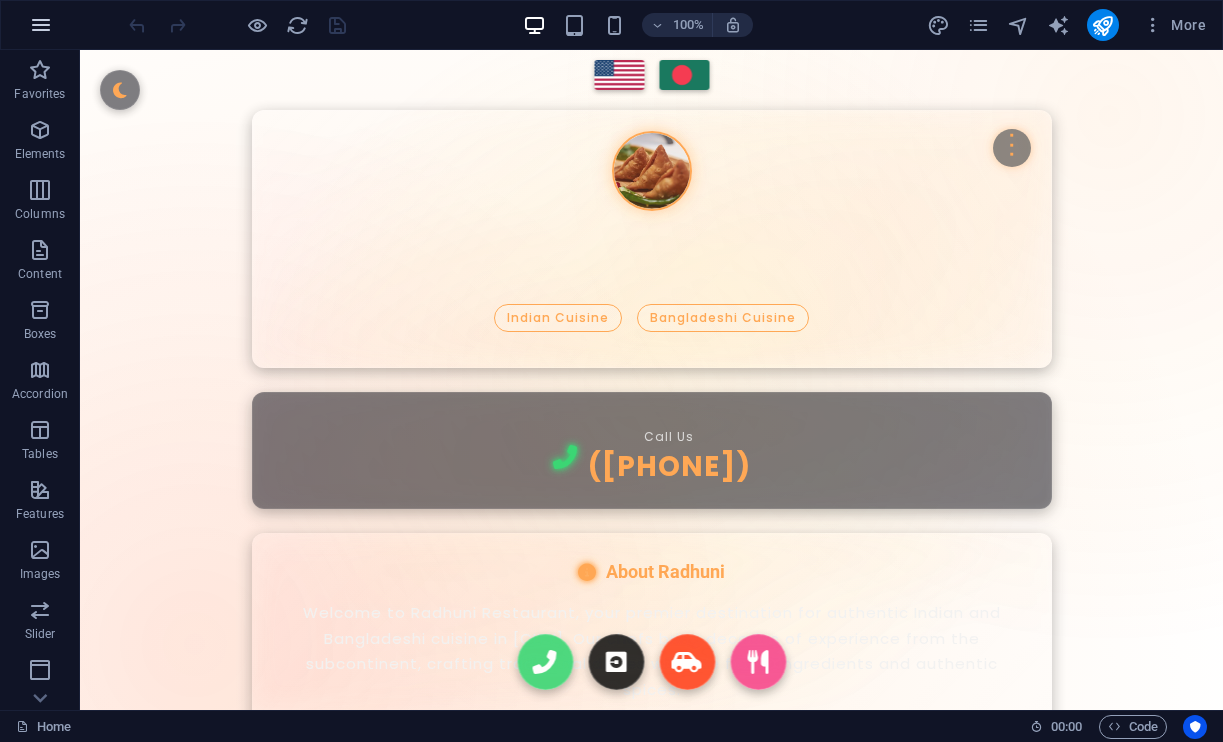 click at bounding box center (41, 25) 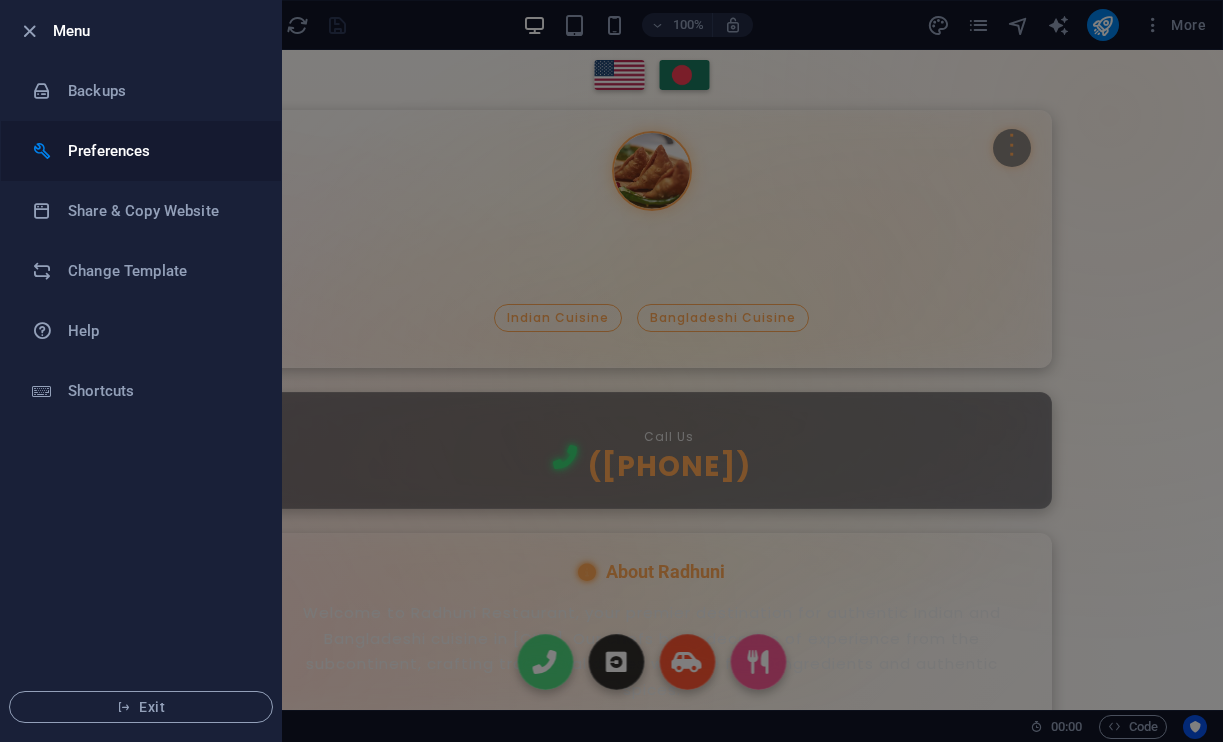 click on "Preferences" at bounding box center (160, 151) 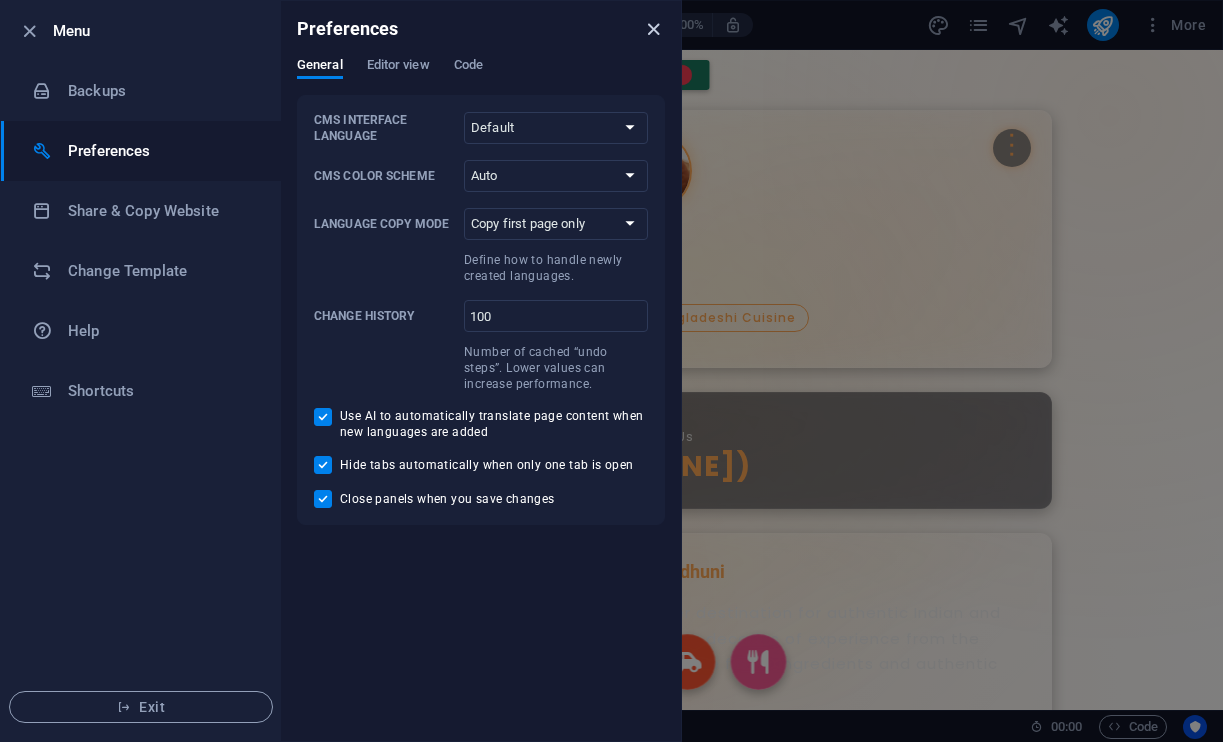 click at bounding box center (653, 29) 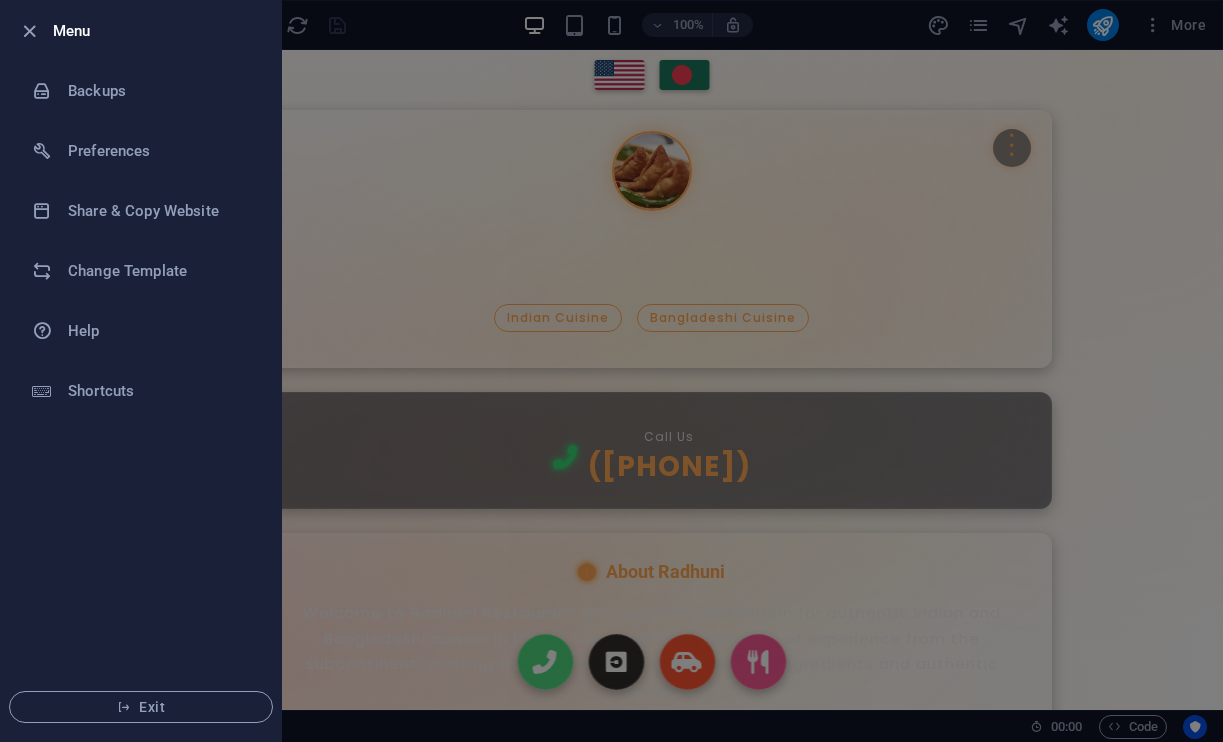 click at bounding box center [611, 371] 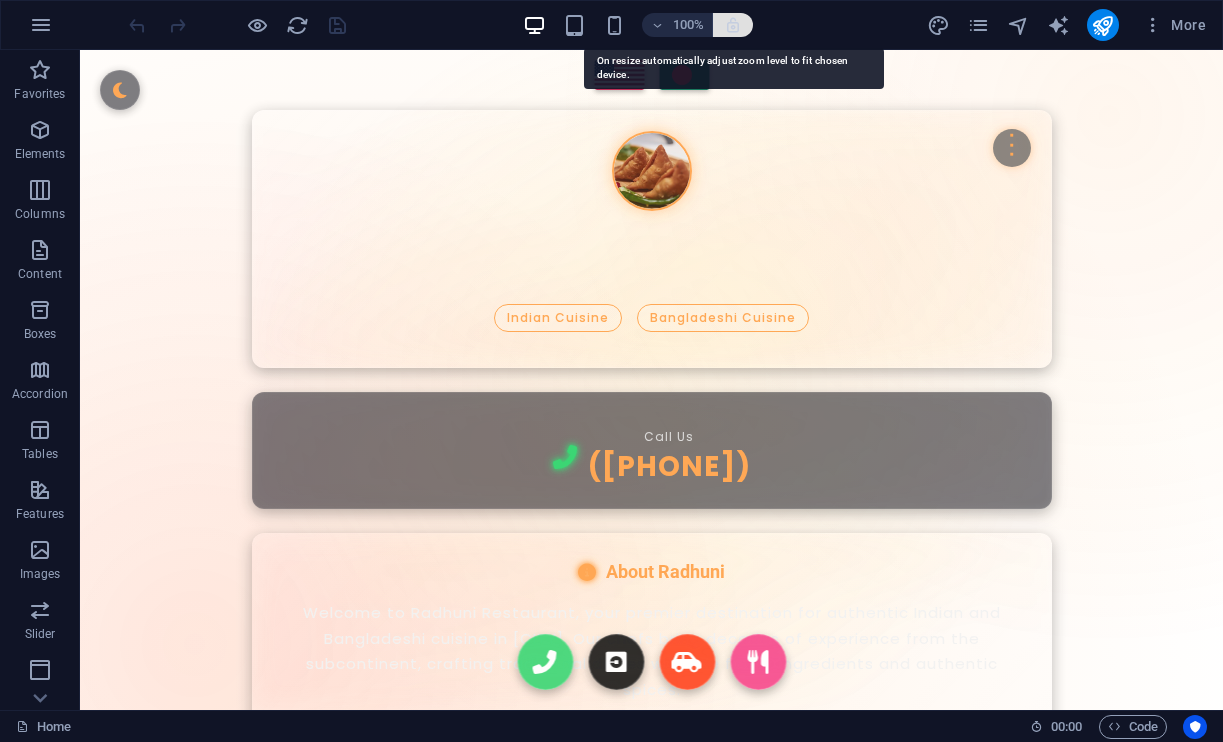 click at bounding box center (733, 25) 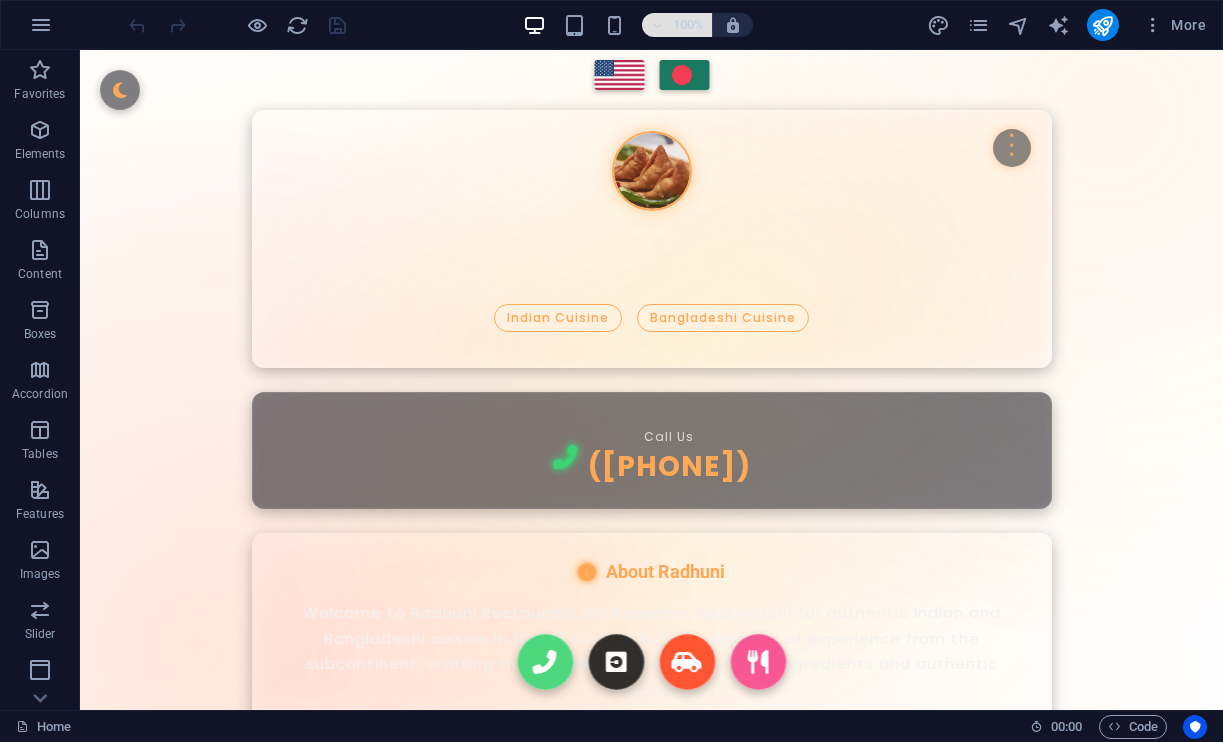 click on "100%" at bounding box center [677, 25] 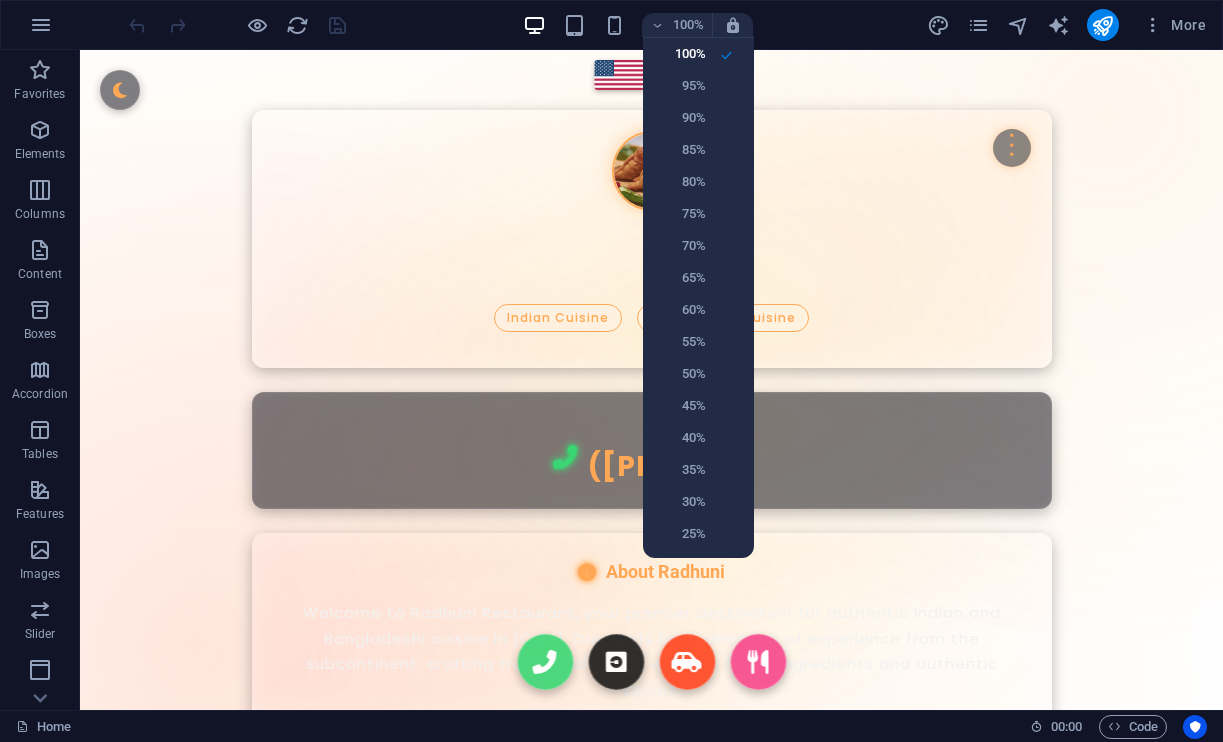 click at bounding box center [611, 371] 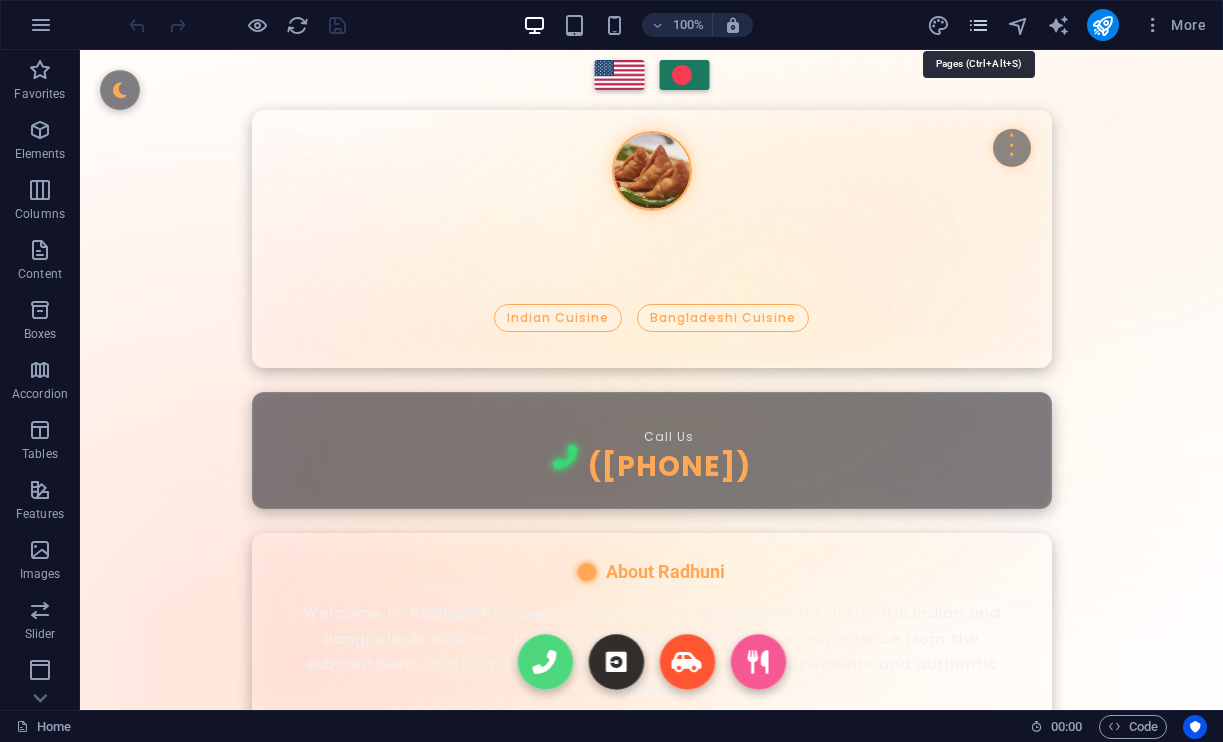 click at bounding box center (978, 25) 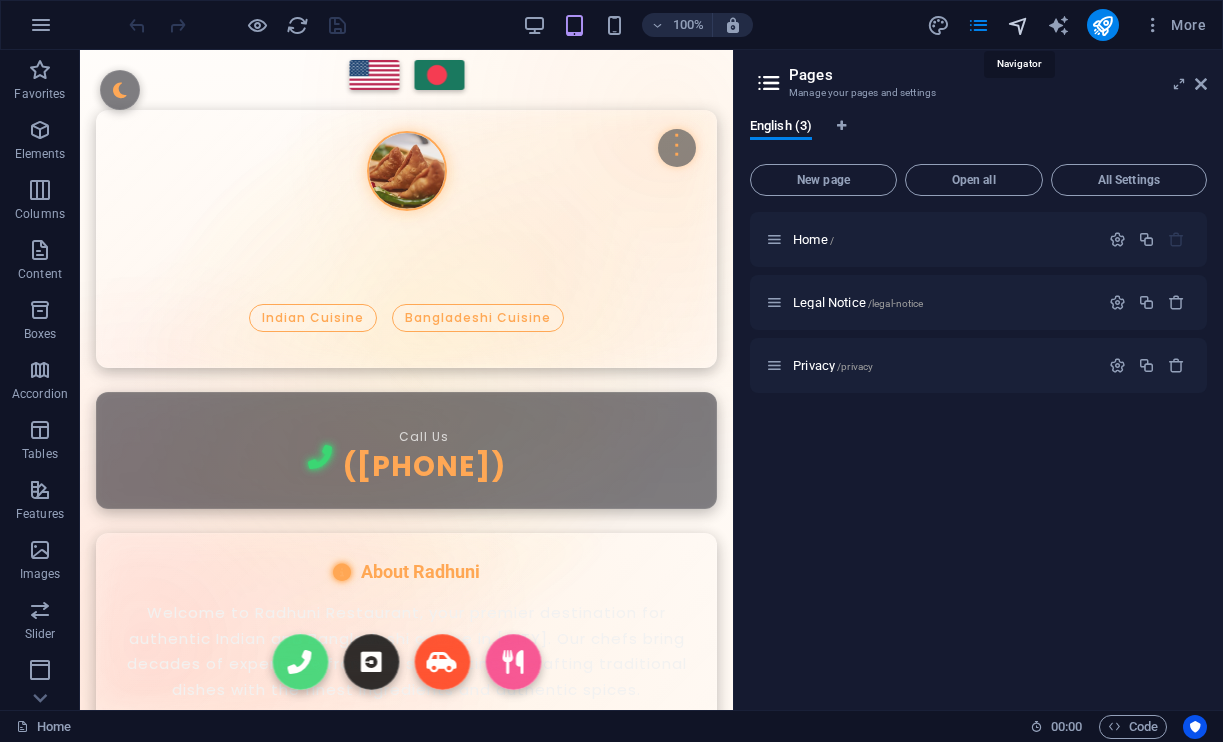 click at bounding box center (1018, 25) 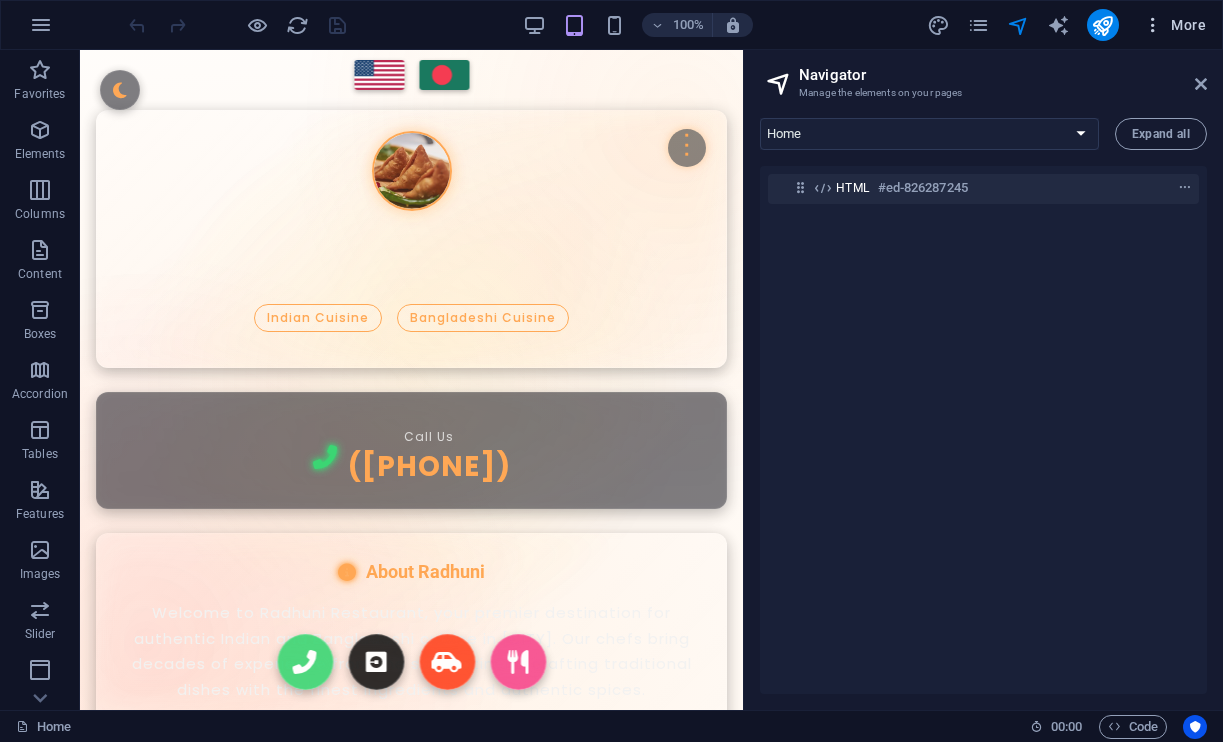 click at bounding box center (1153, 25) 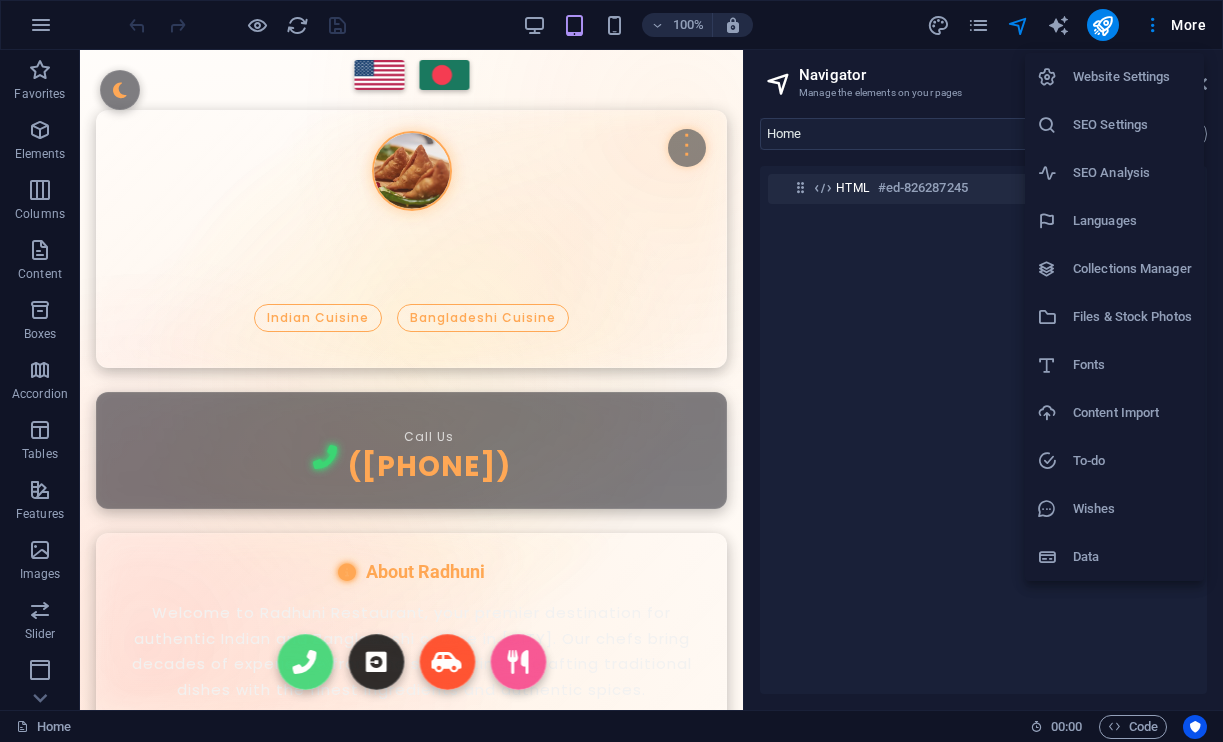 click at bounding box center [611, 371] 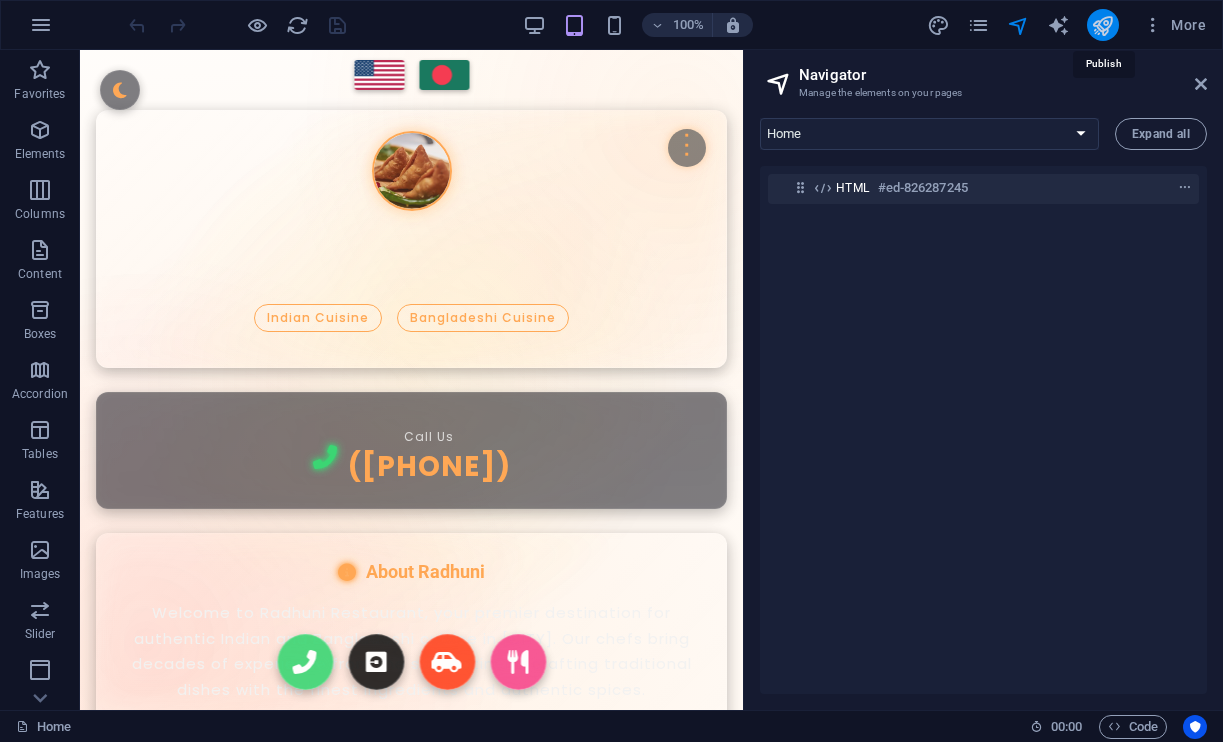 click at bounding box center (1102, 25) 